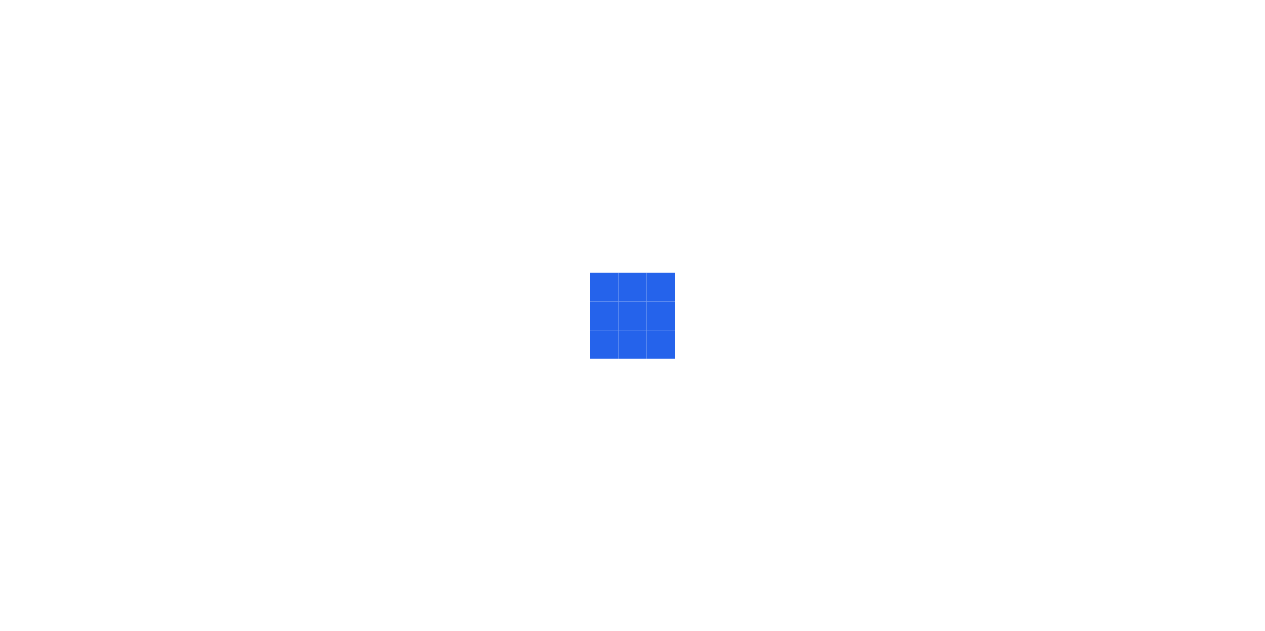 scroll, scrollTop: 0, scrollLeft: 0, axis: both 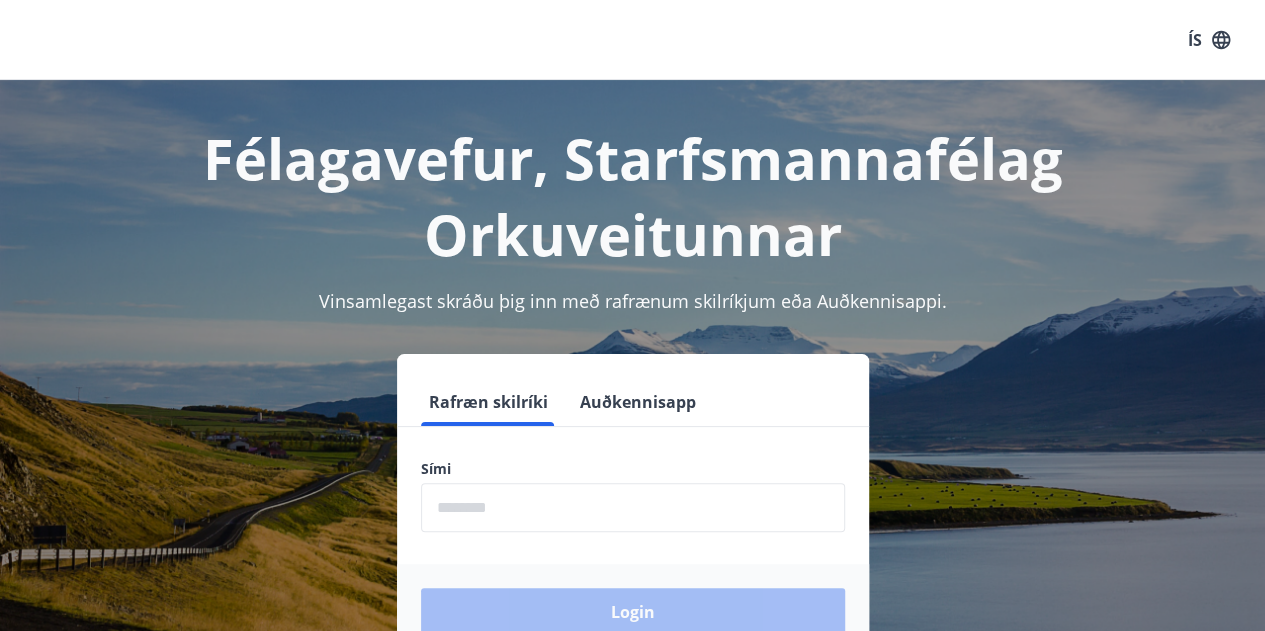 click on "Auðkennisapp" at bounding box center [638, 402] 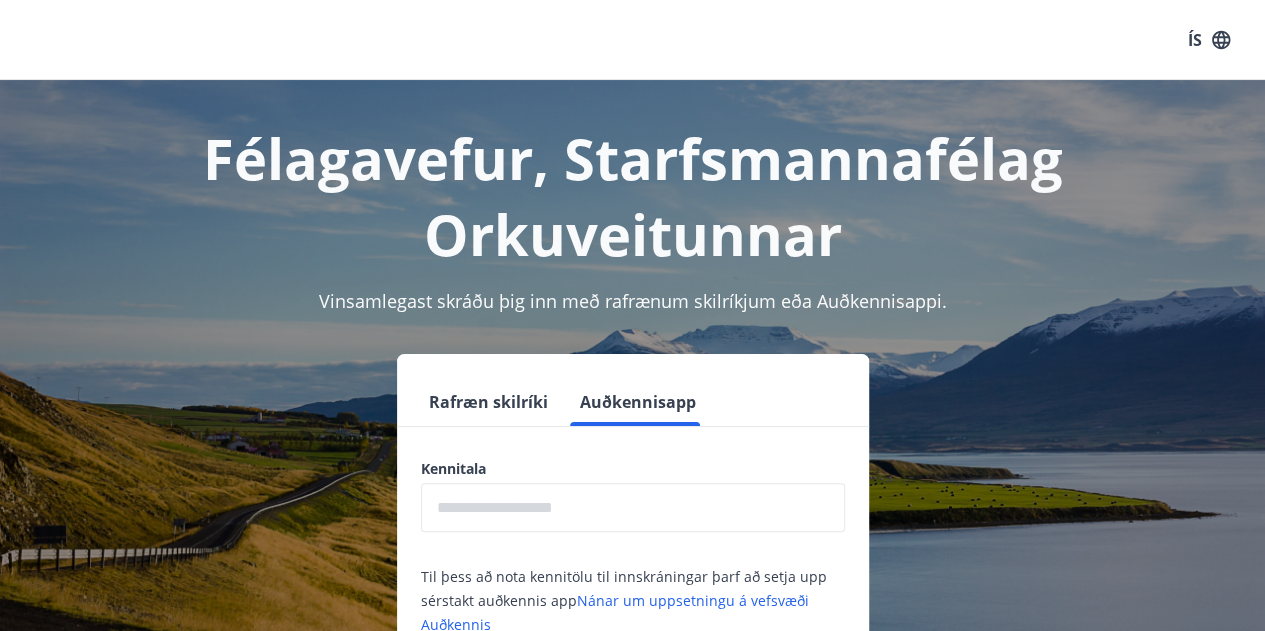click at bounding box center (633, 507) 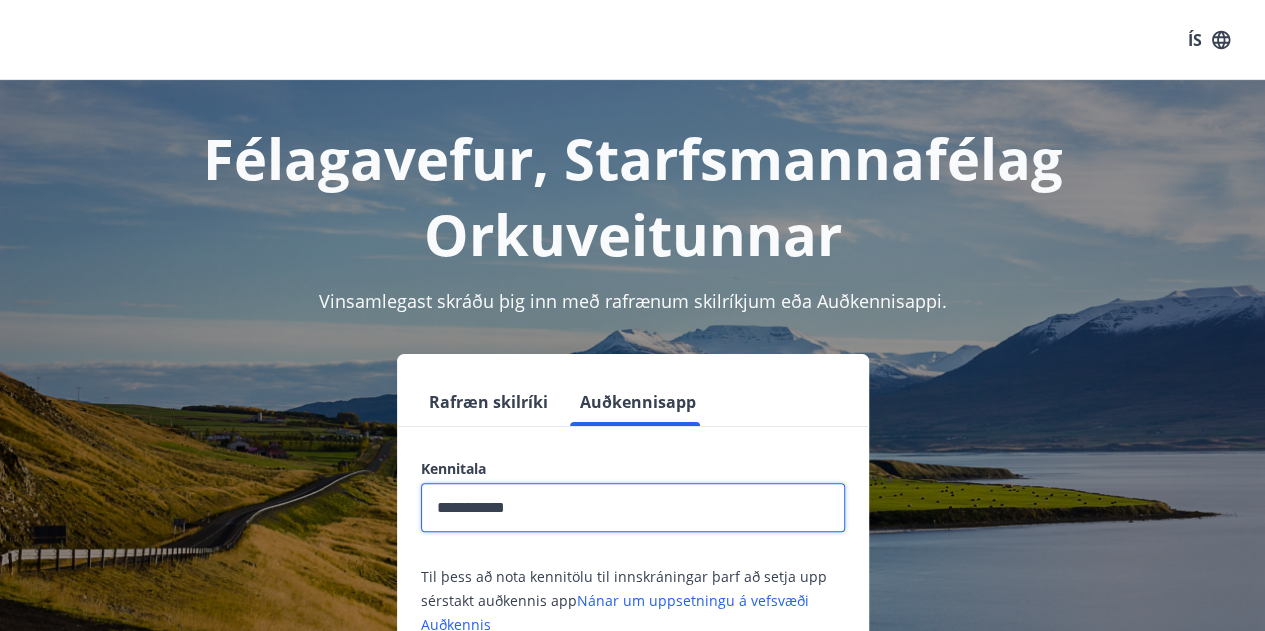type on "**********" 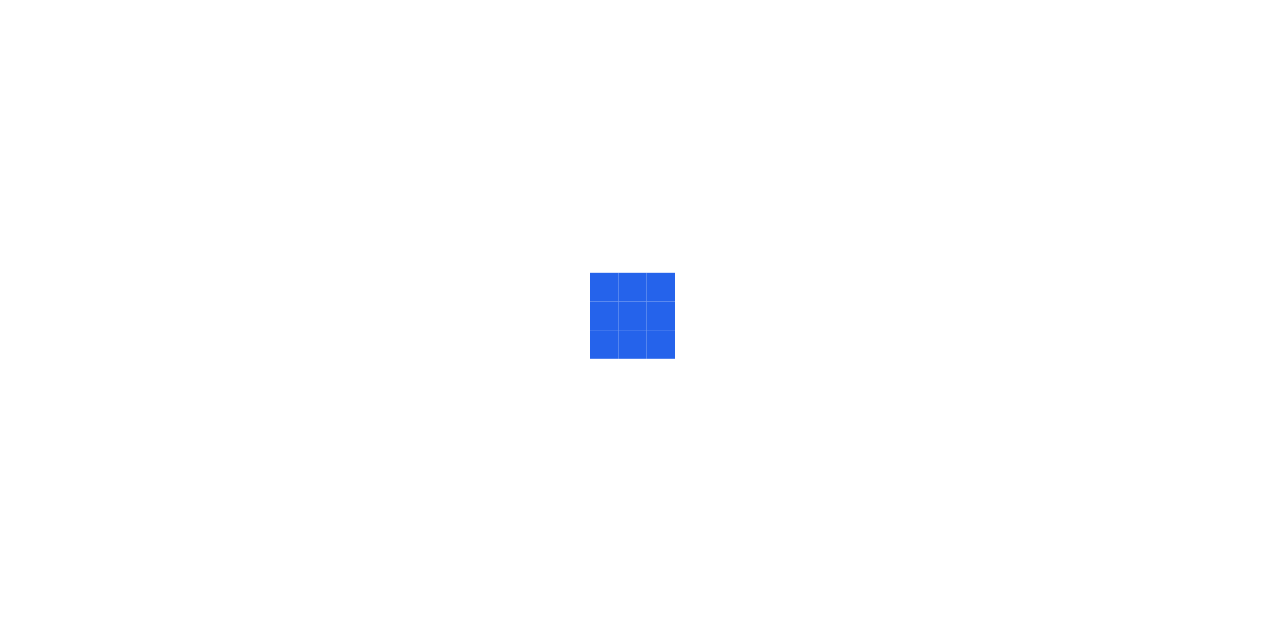 scroll, scrollTop: 0, scrollLeft: 0, axis: both 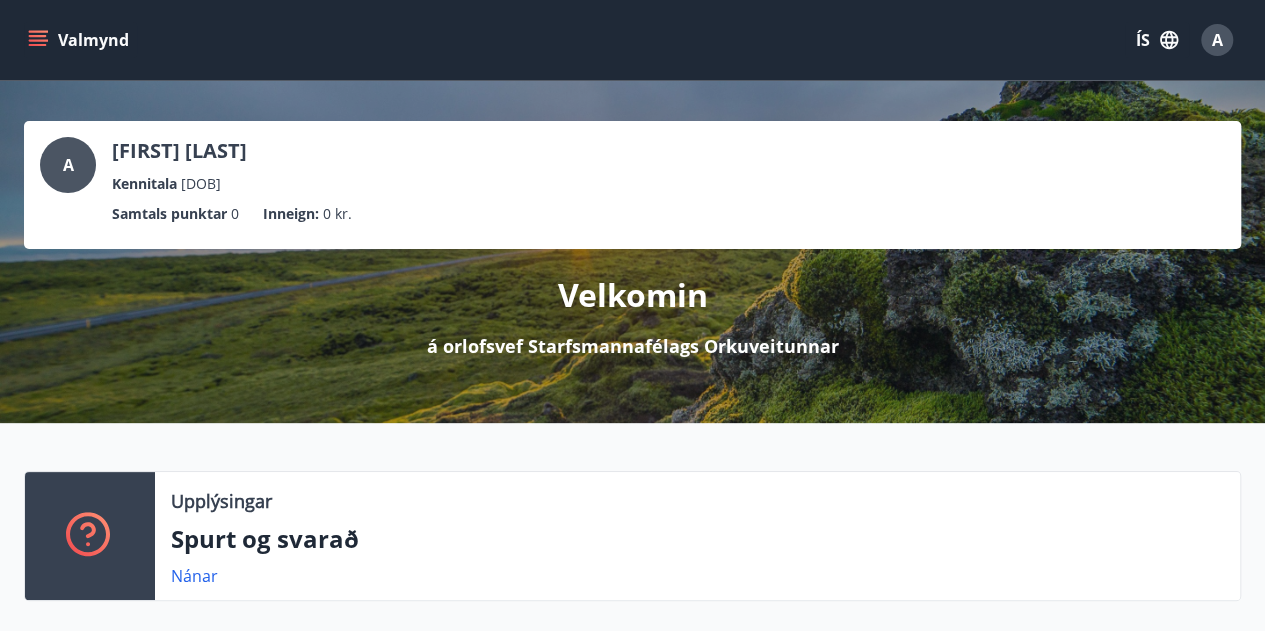 click on "Valmynd" at bounding box center [80, 40] 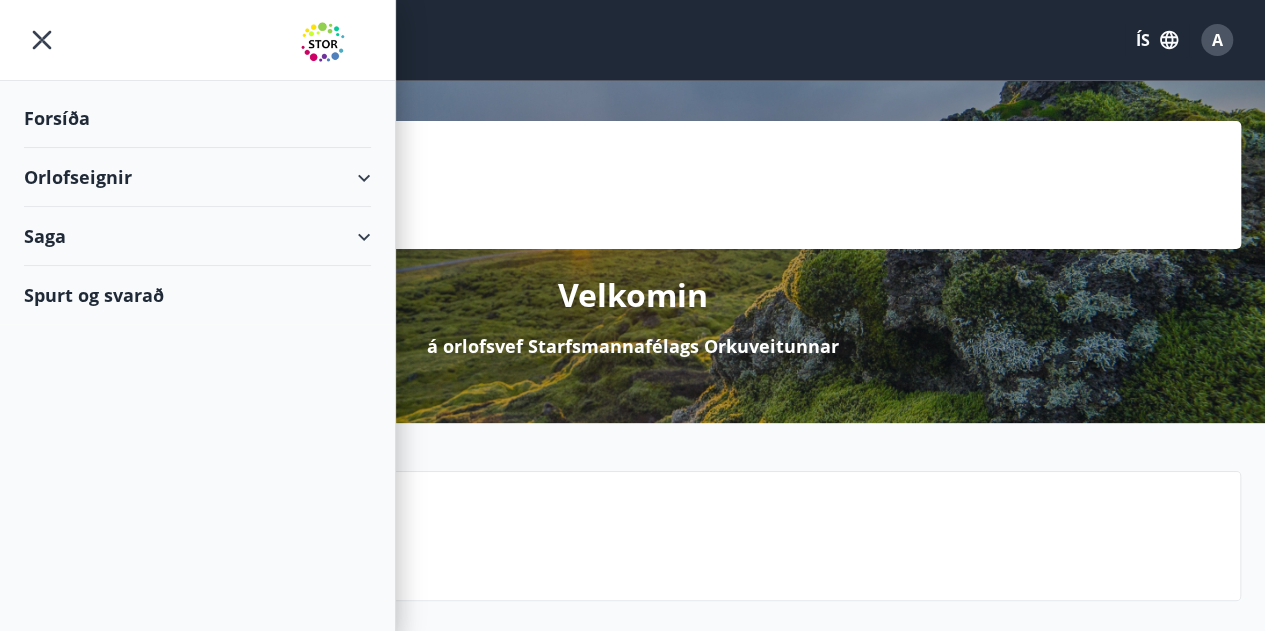 click on "Orlofseignir" at bounding box center [197, 177] 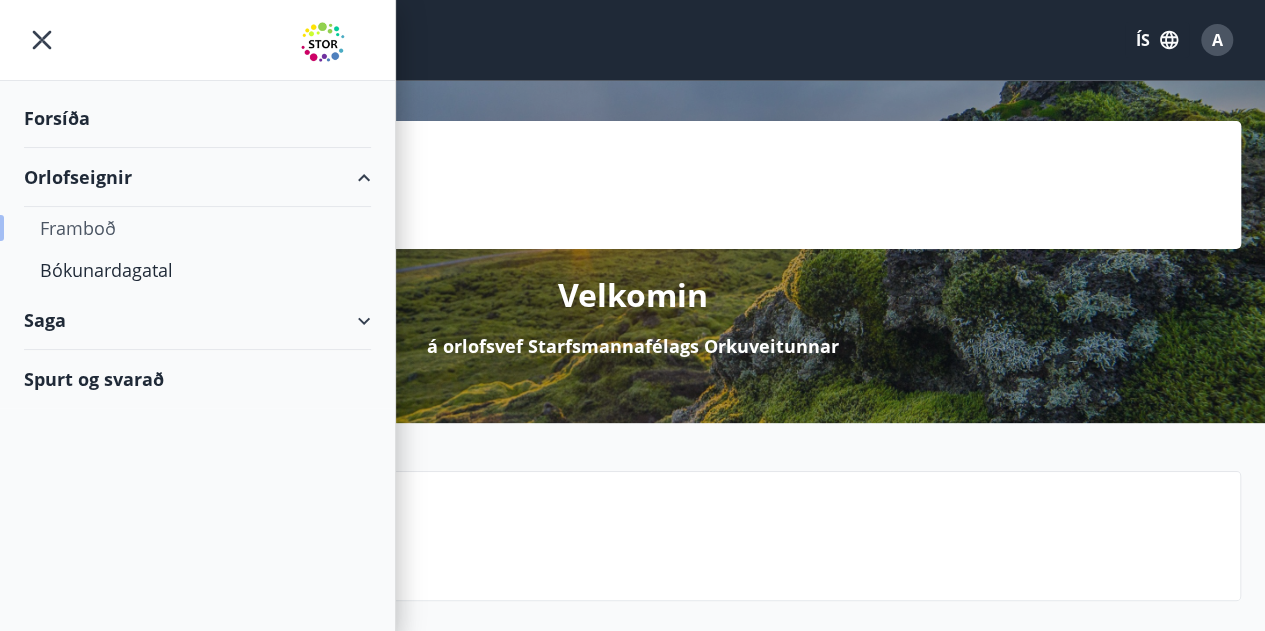 click on "Framboð" at bounding box center [197, 228] 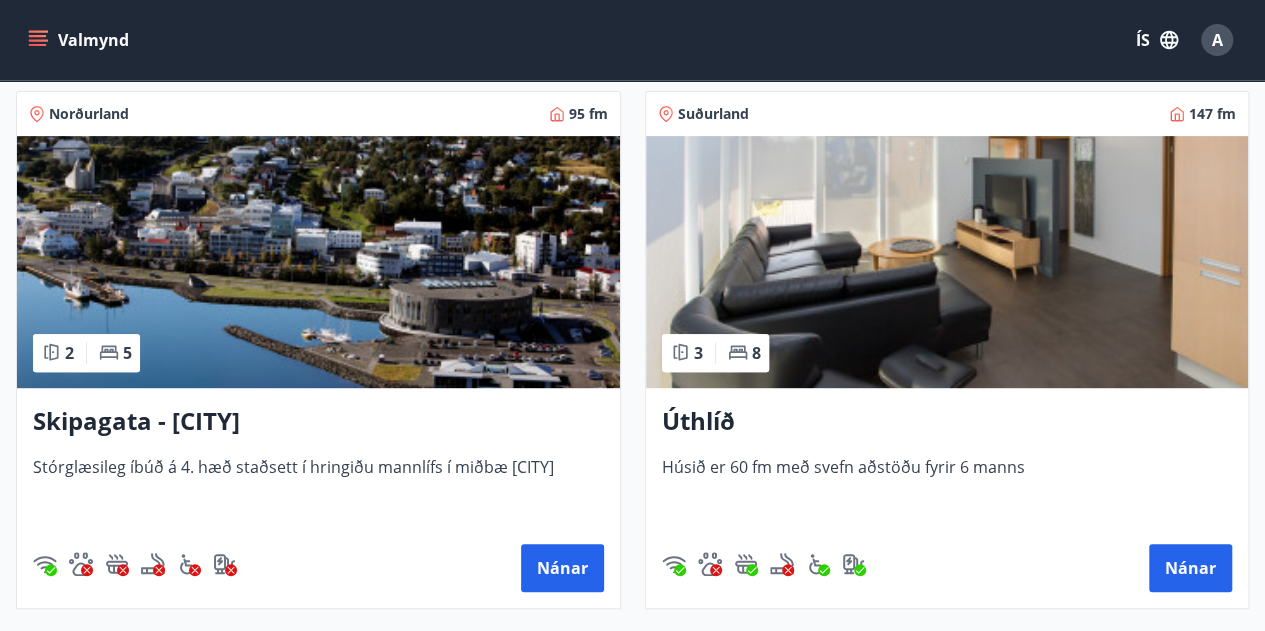 scroll, scrollTop: 347, scrollLeft: 0, axis: vertical 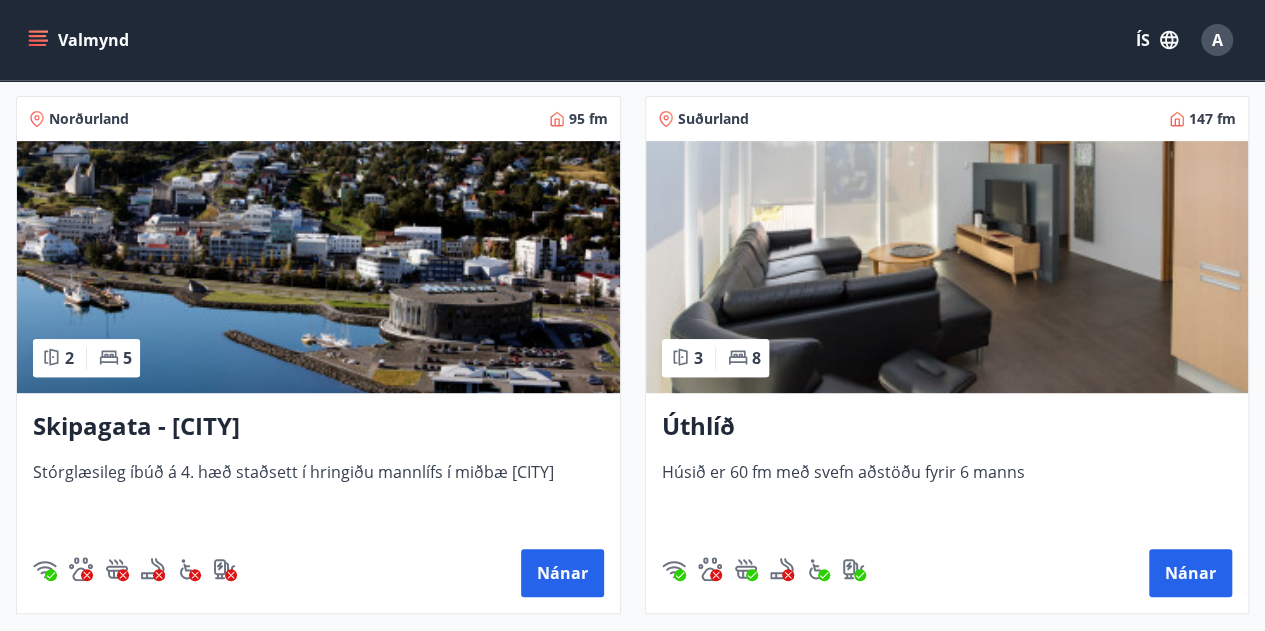 click at bounding box center (318, 267) 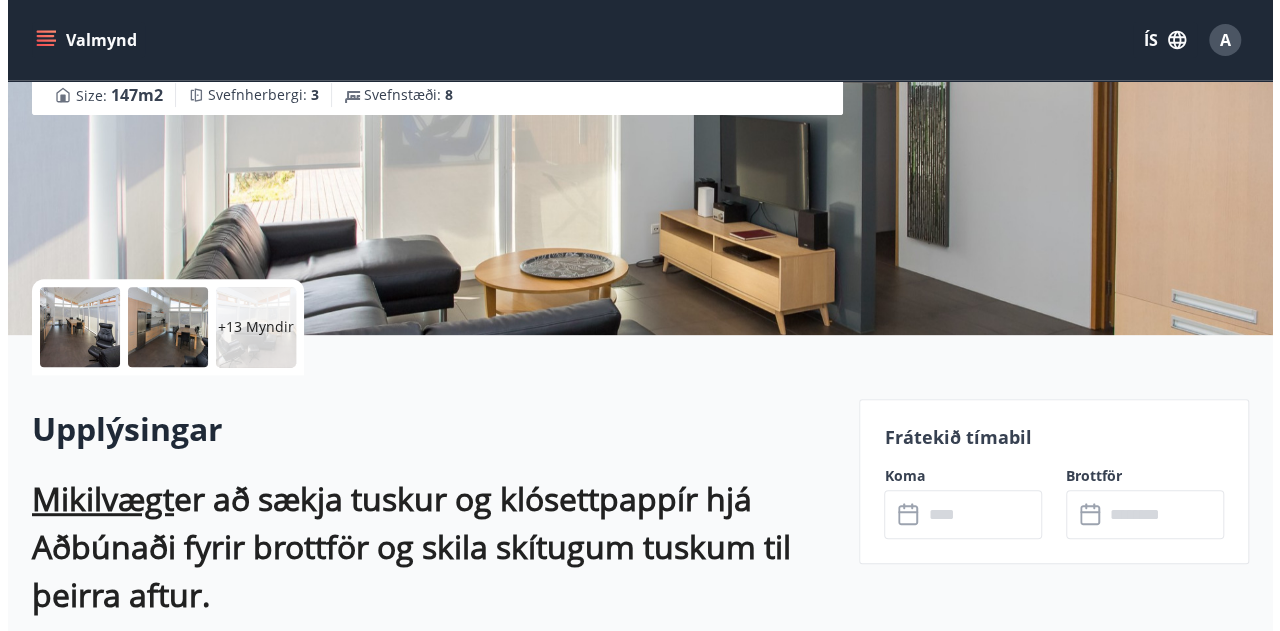 scroll, scrollTop: 127, scrollLeft: 0, axis: vertical 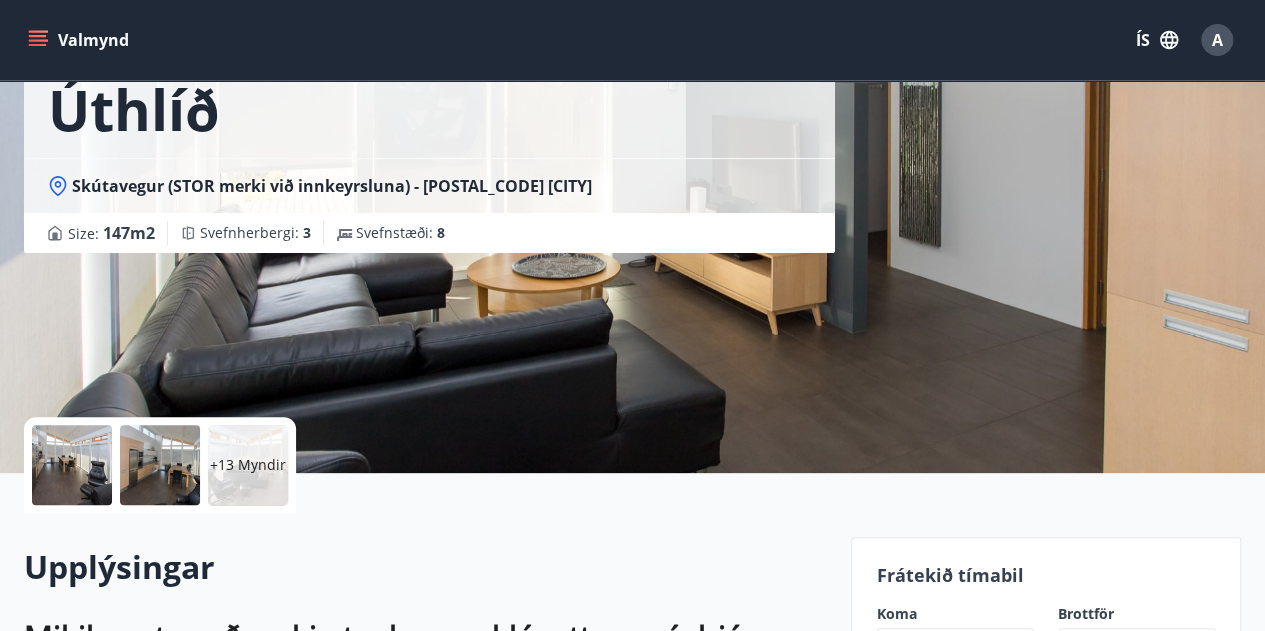 click on "+13 Myndir" at bounding box center [248, 465] 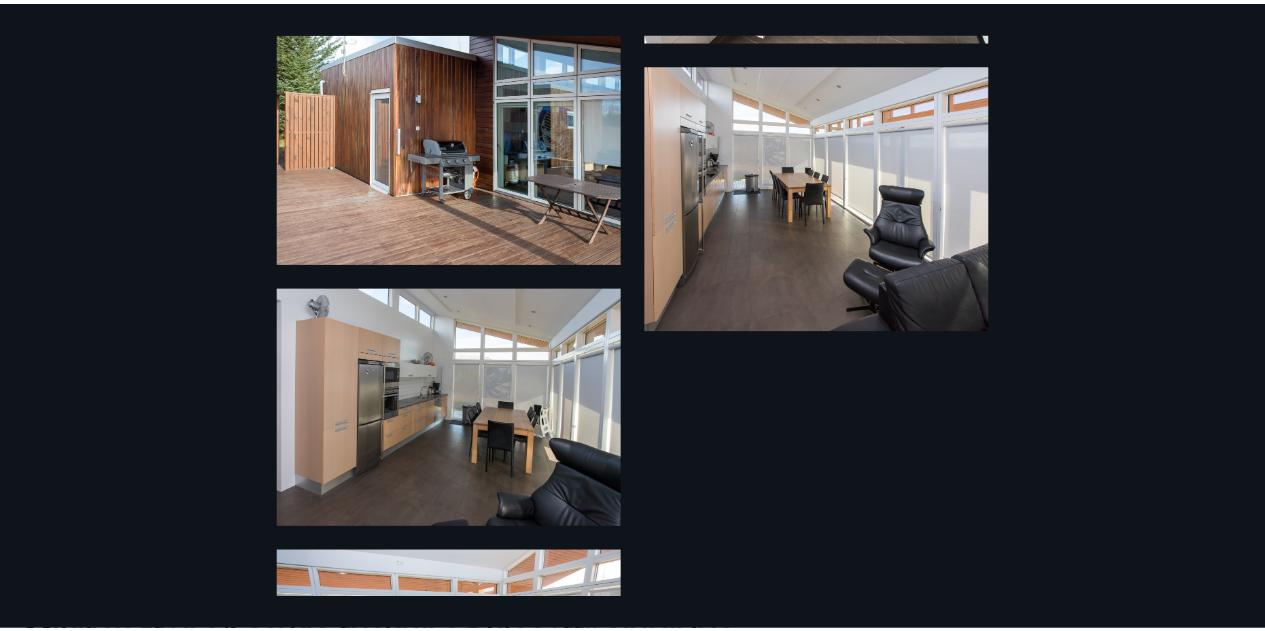 scroll, scrollTop: 0, scrollLeft: 0, axis: both 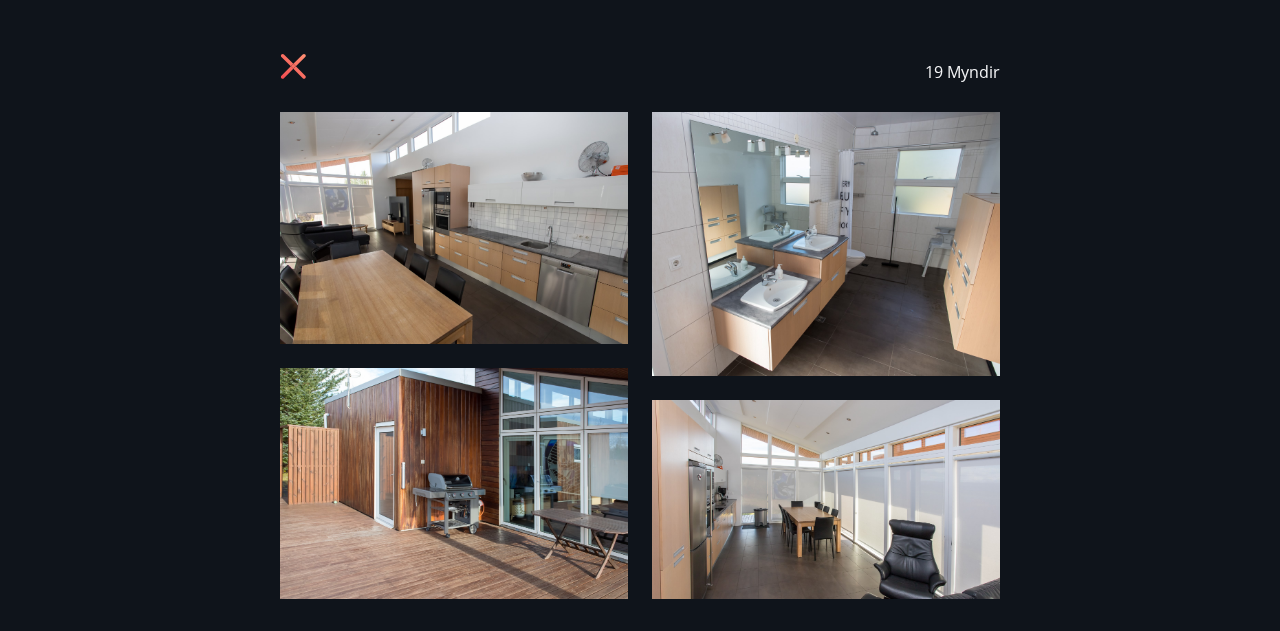 click on "19   Myndir" at bounding box center [640, 72] 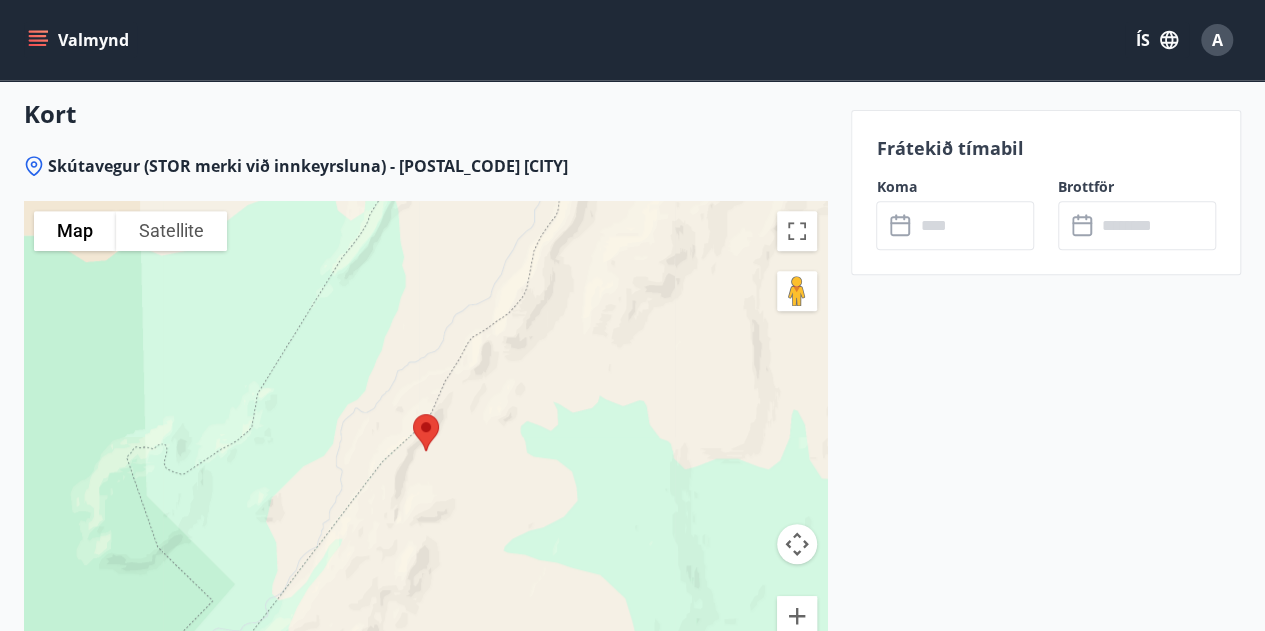 scroll, scrollTop: 4160, scrollLeft: 0, axis: vertical 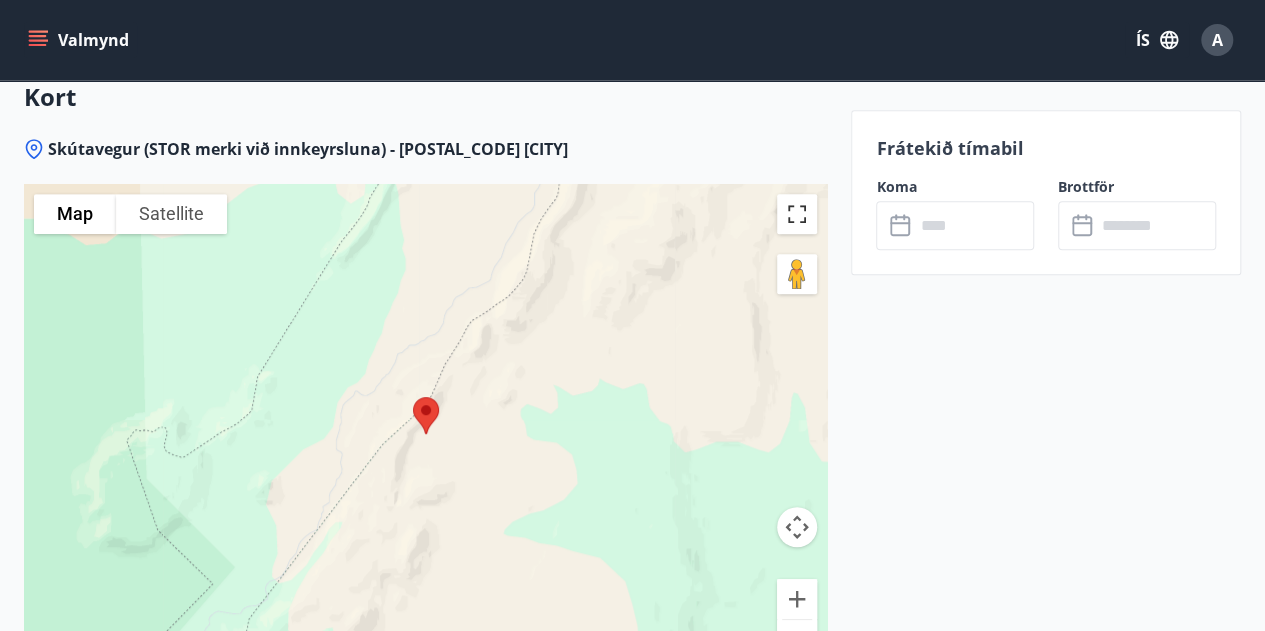 click at bounding box center [797, 214] 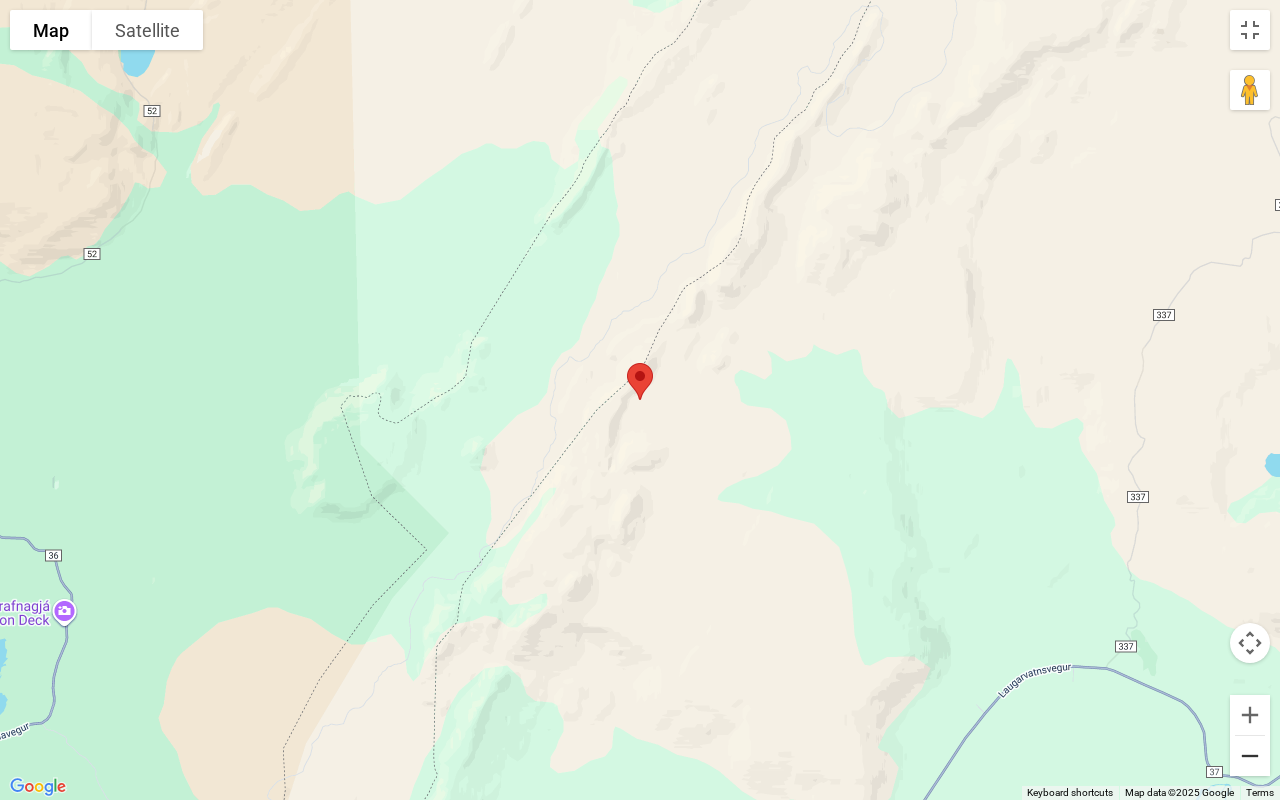 click at bounding box center [1250, 756] 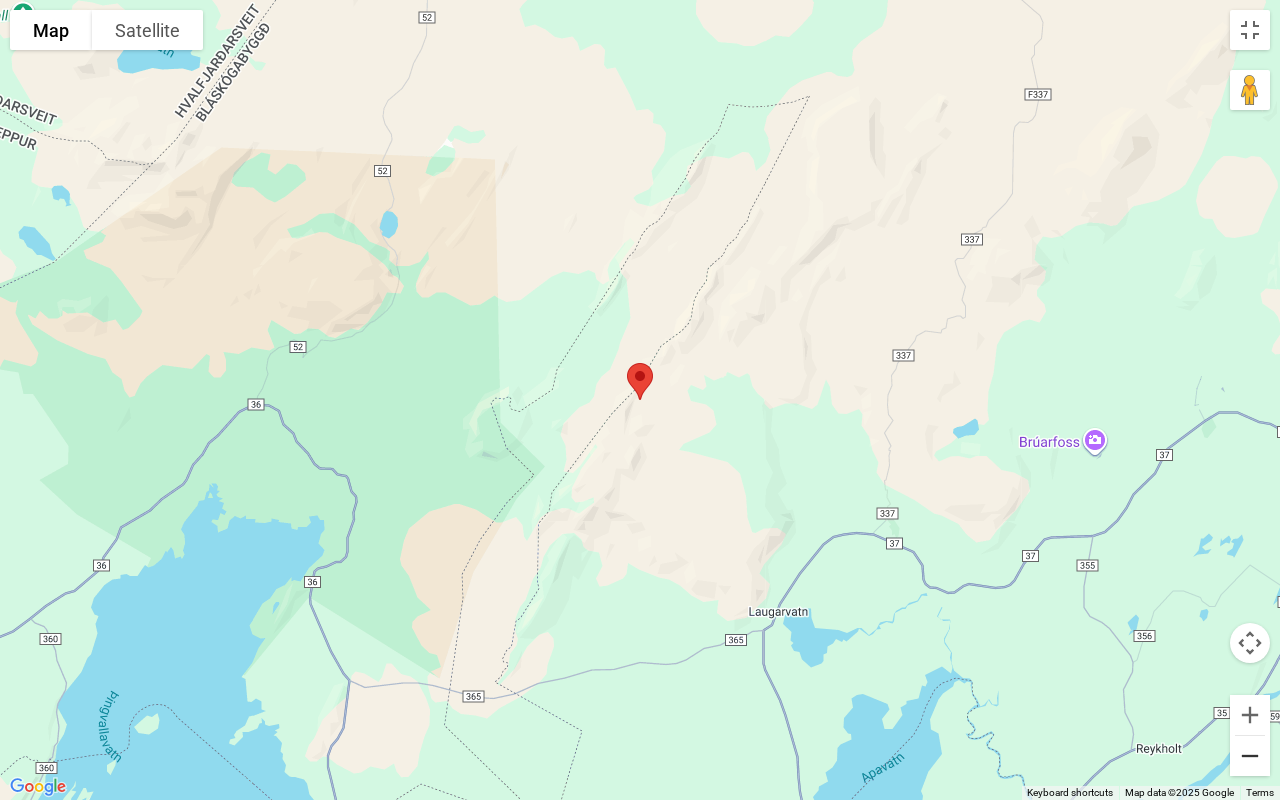 click at bounding box center (1250, 756) 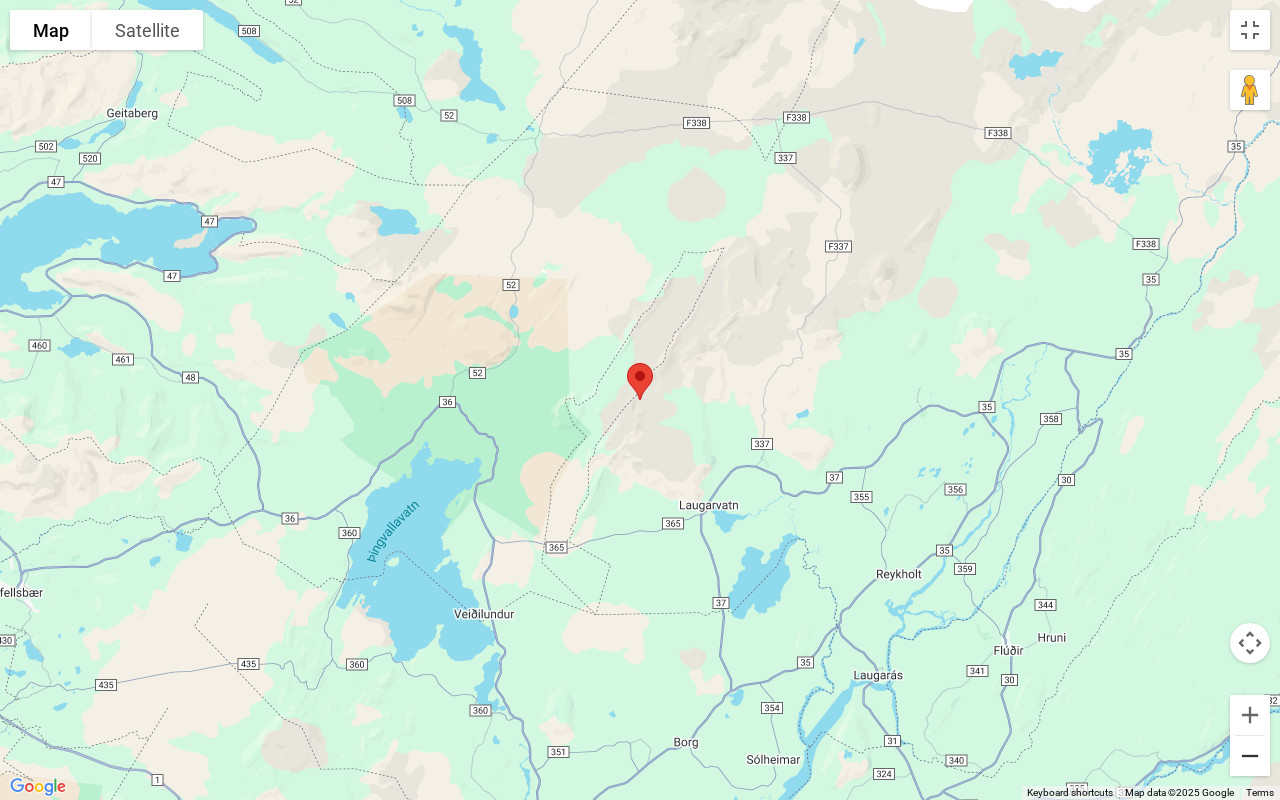 click at bounding box center (1250, 756) 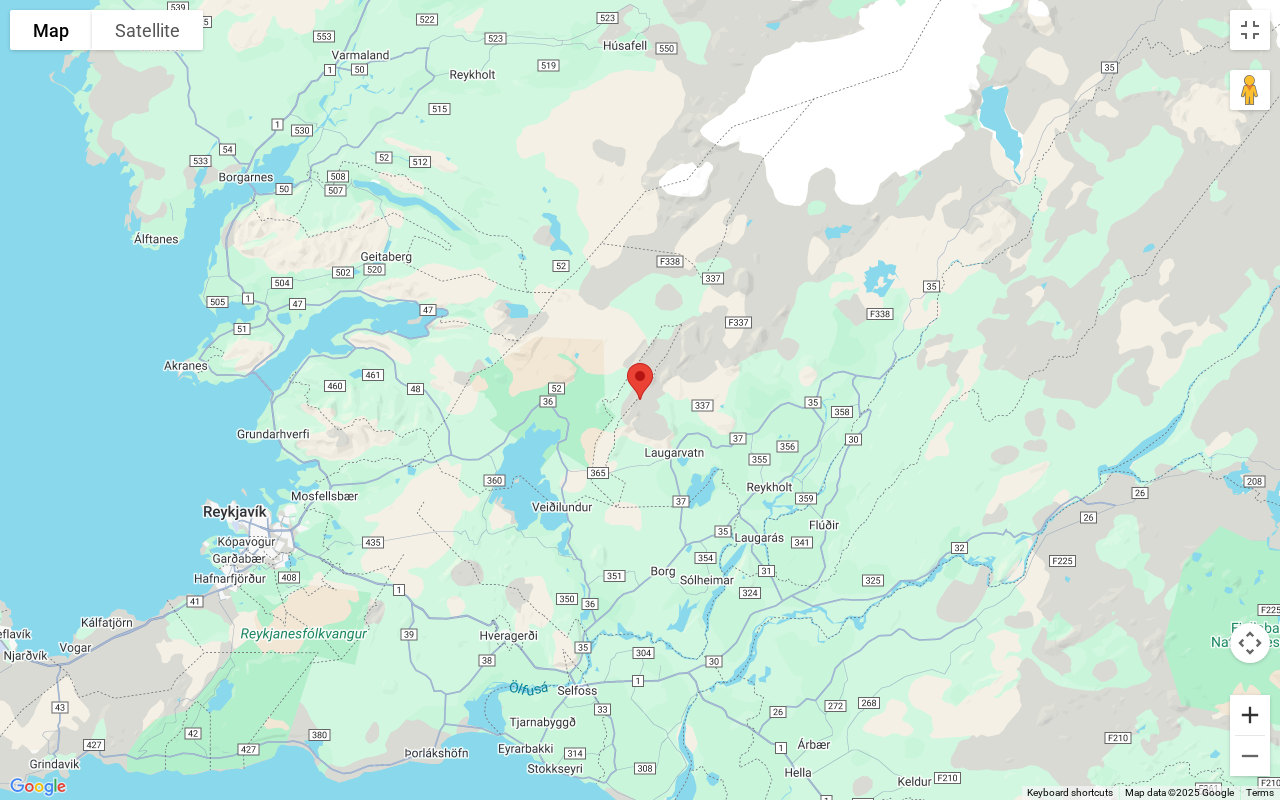 click at bounding box center [1250, 715] 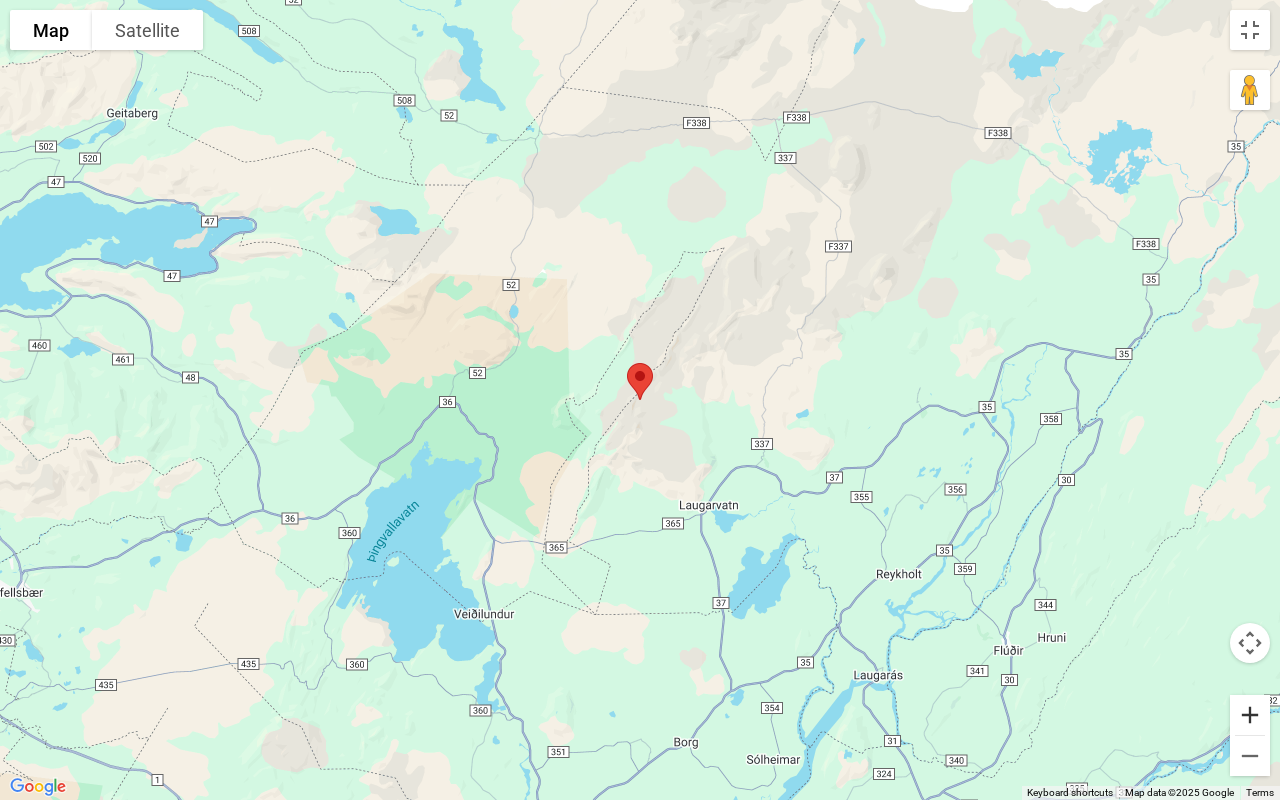 click at bounding box center (1250, 715) 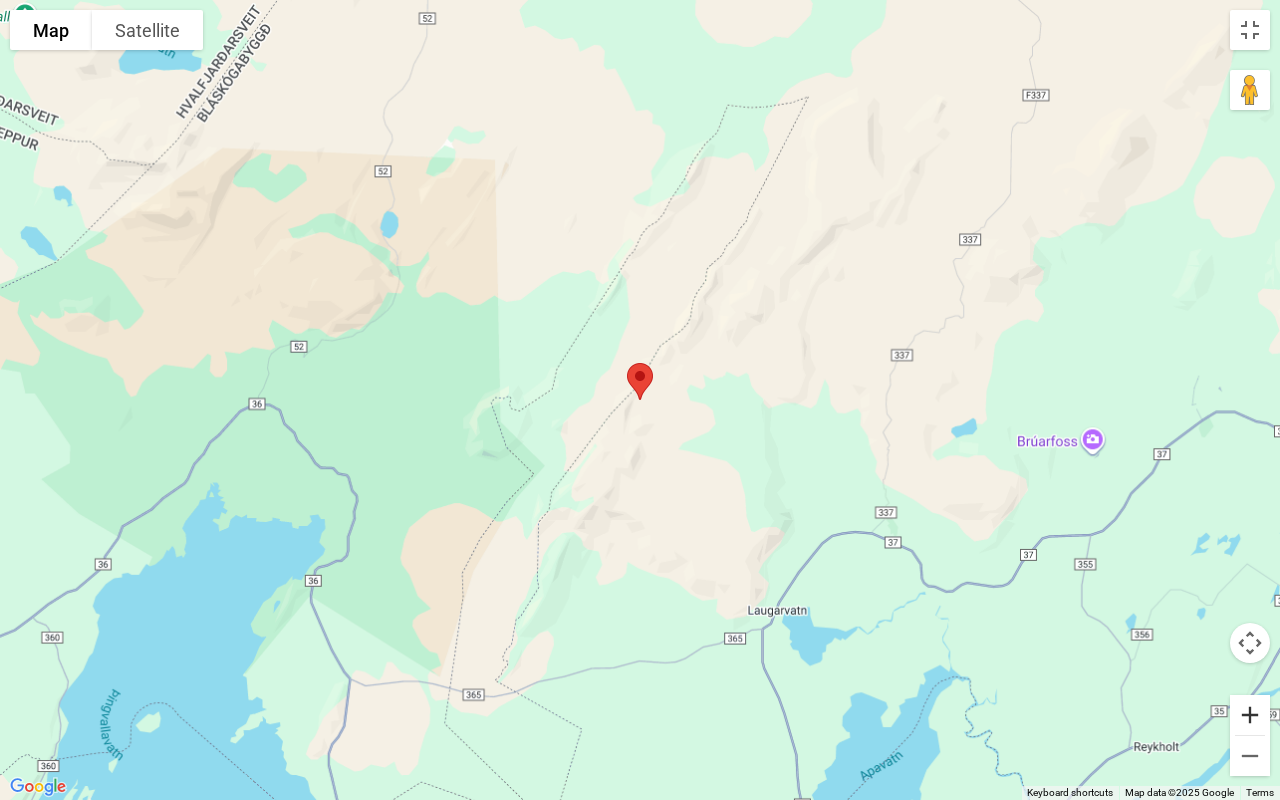 click at bounding box center [1250, 715] 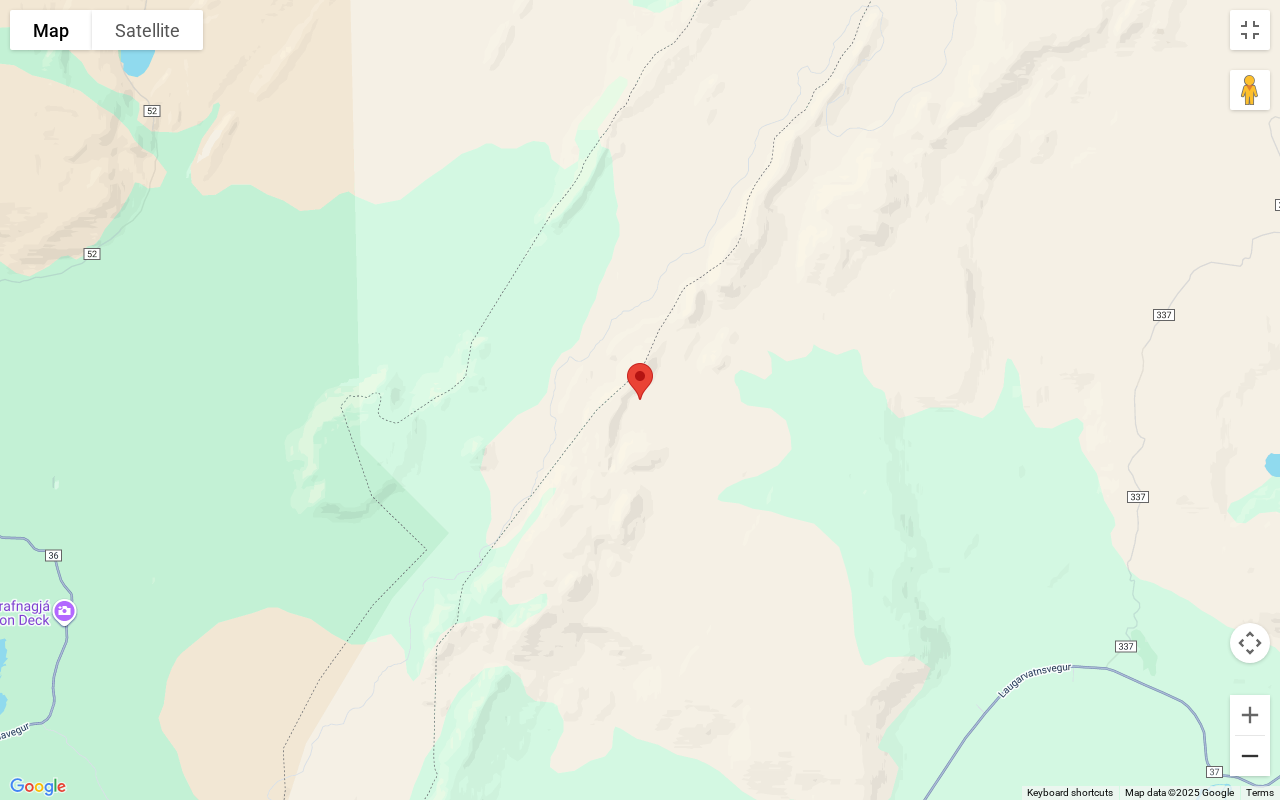 click at bounding box center (1250, 756) 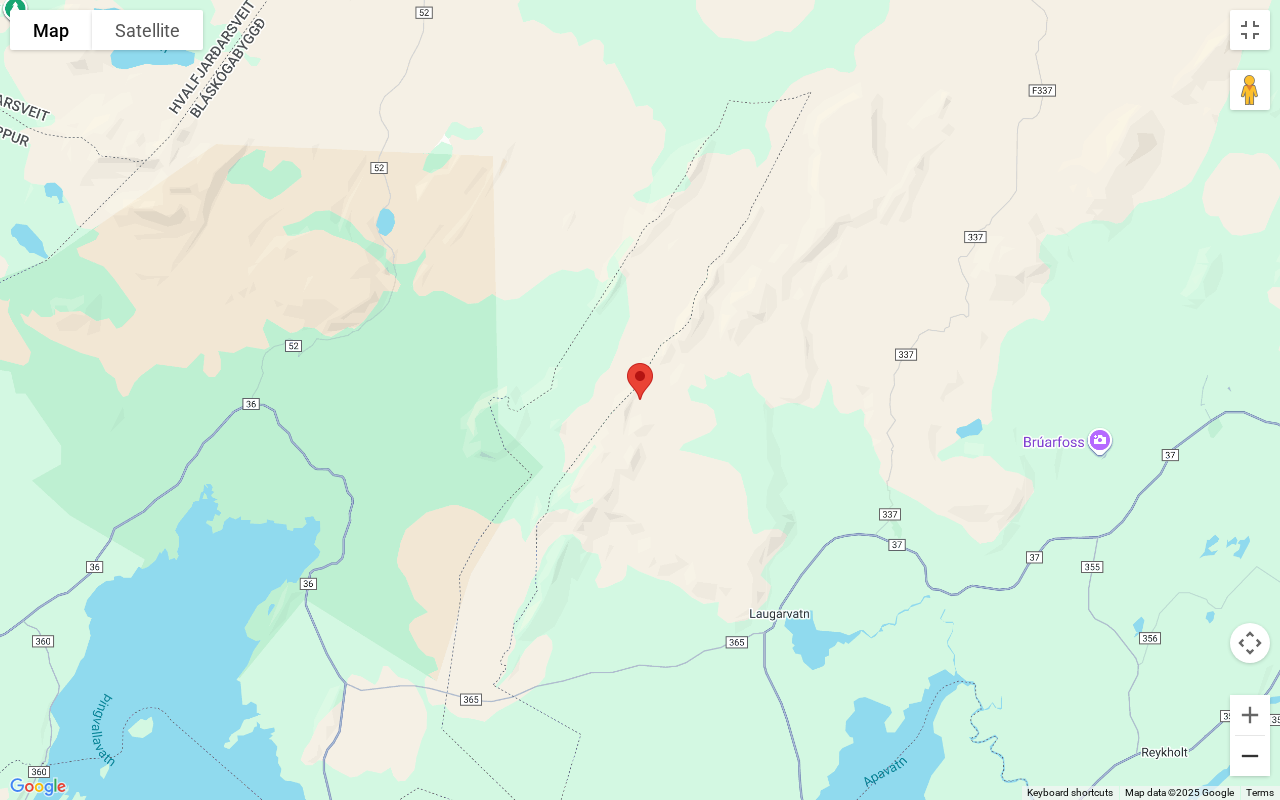 click at bounding box center [1250, 756] 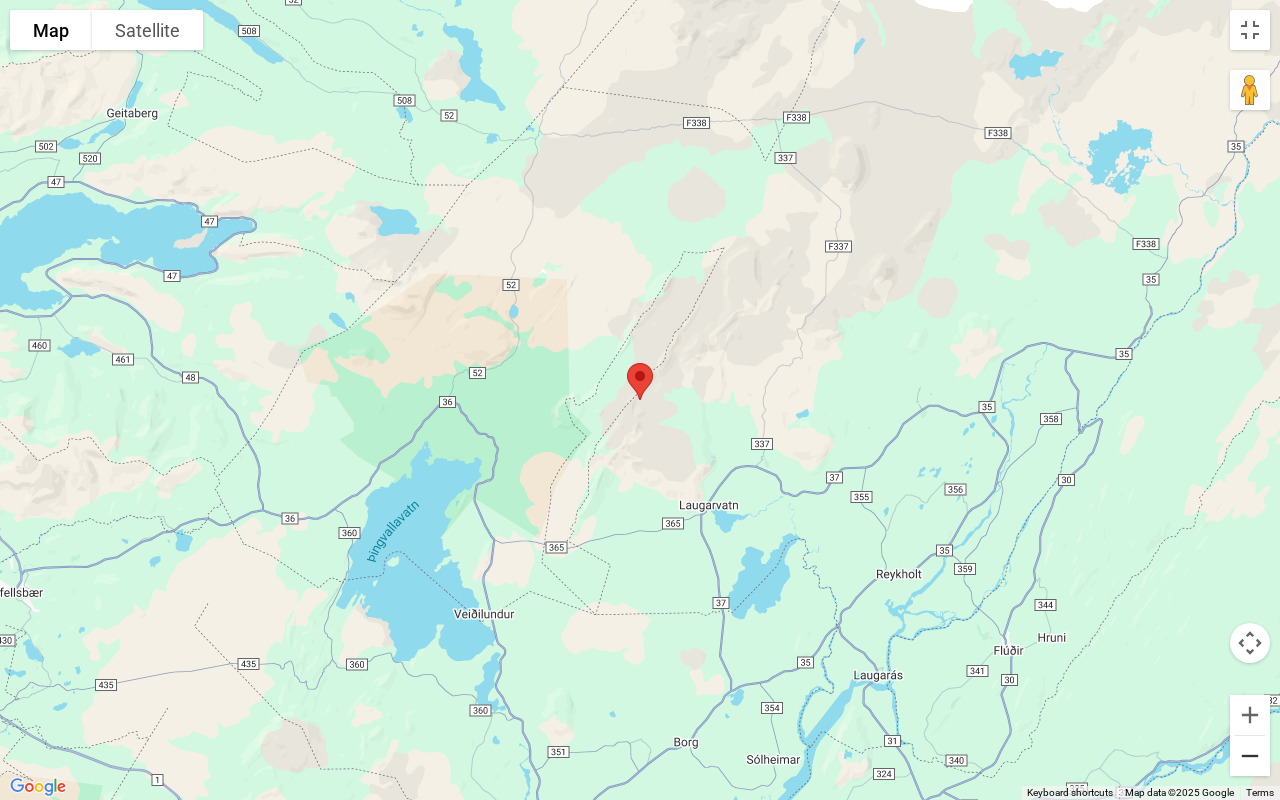 click at bounding box center (1250, 756) 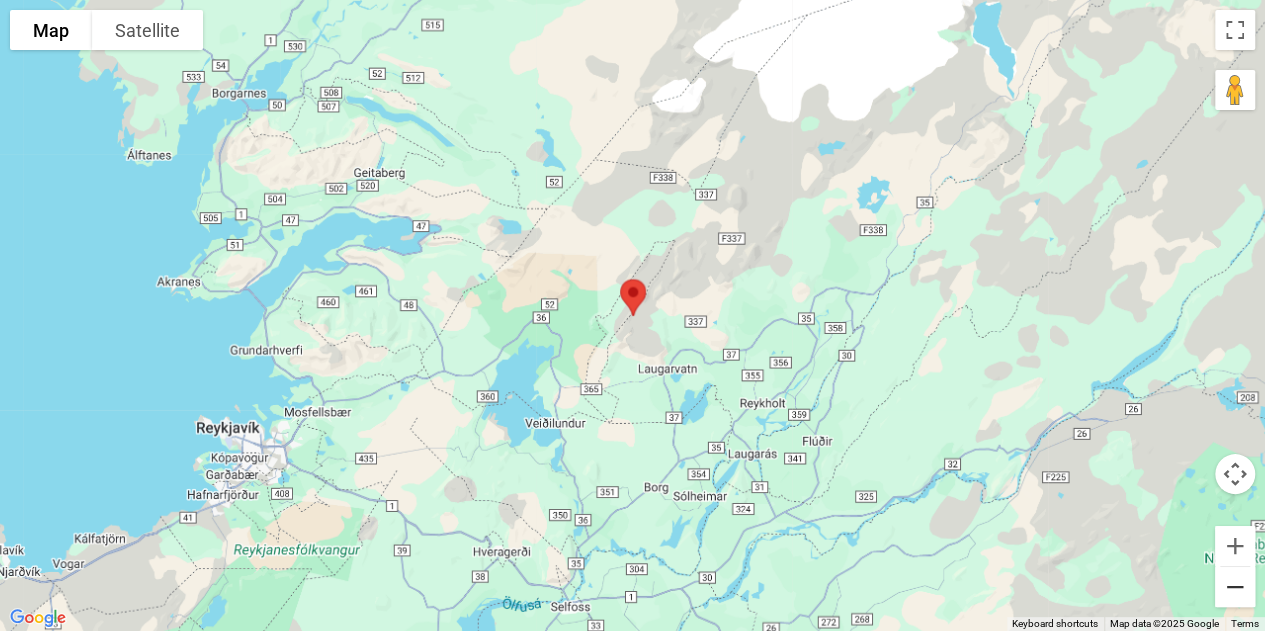 scroll, scrollTop: 0, scrollLeft: 0, axis: both 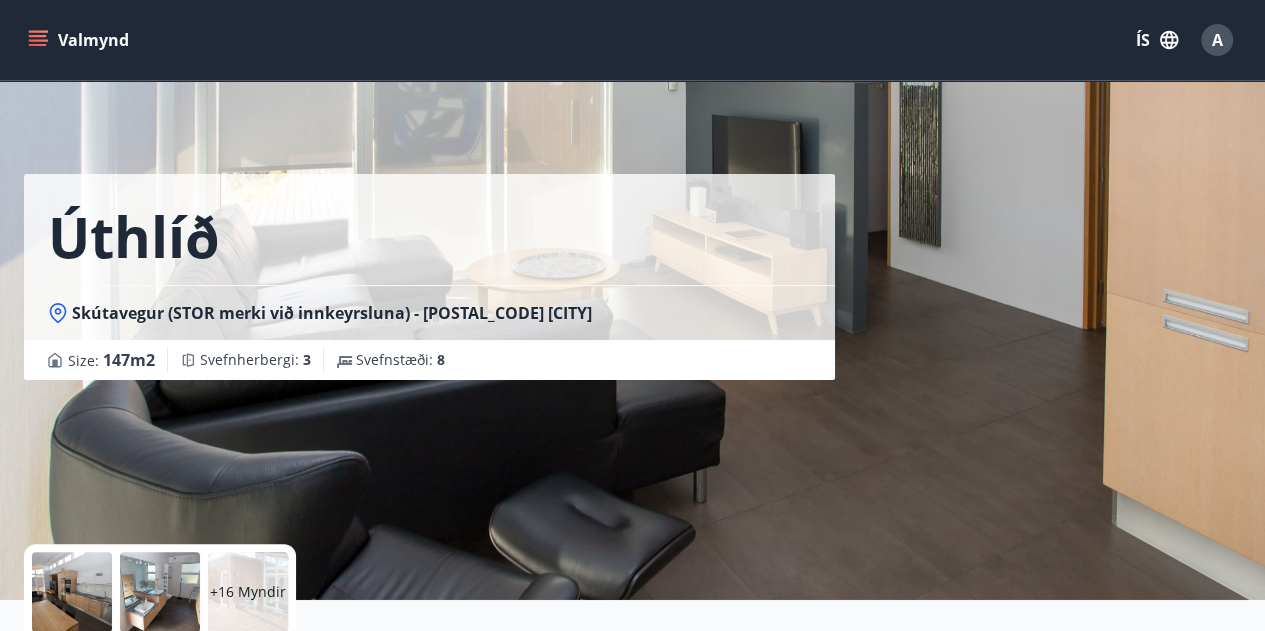 click on "Valmynd" at bounding box center (80, 40) 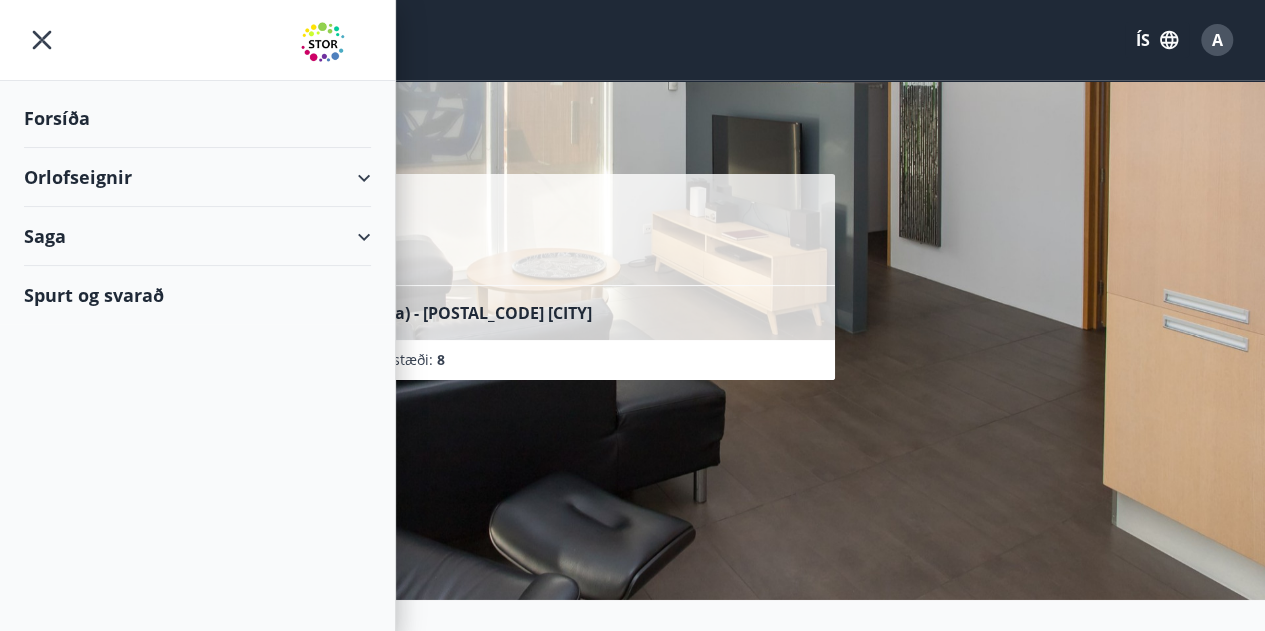 click on "Orlofseignir" at bounding box center (197, 177) 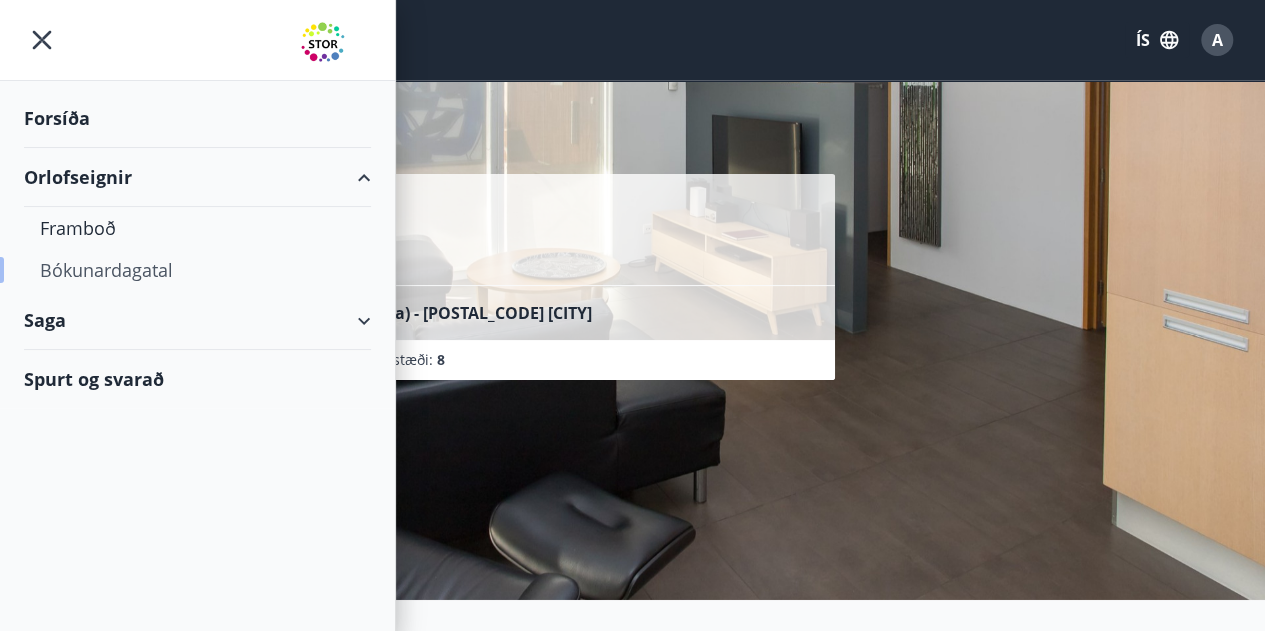 click on "Bókunardagatal" at bounding box center (197, 270) 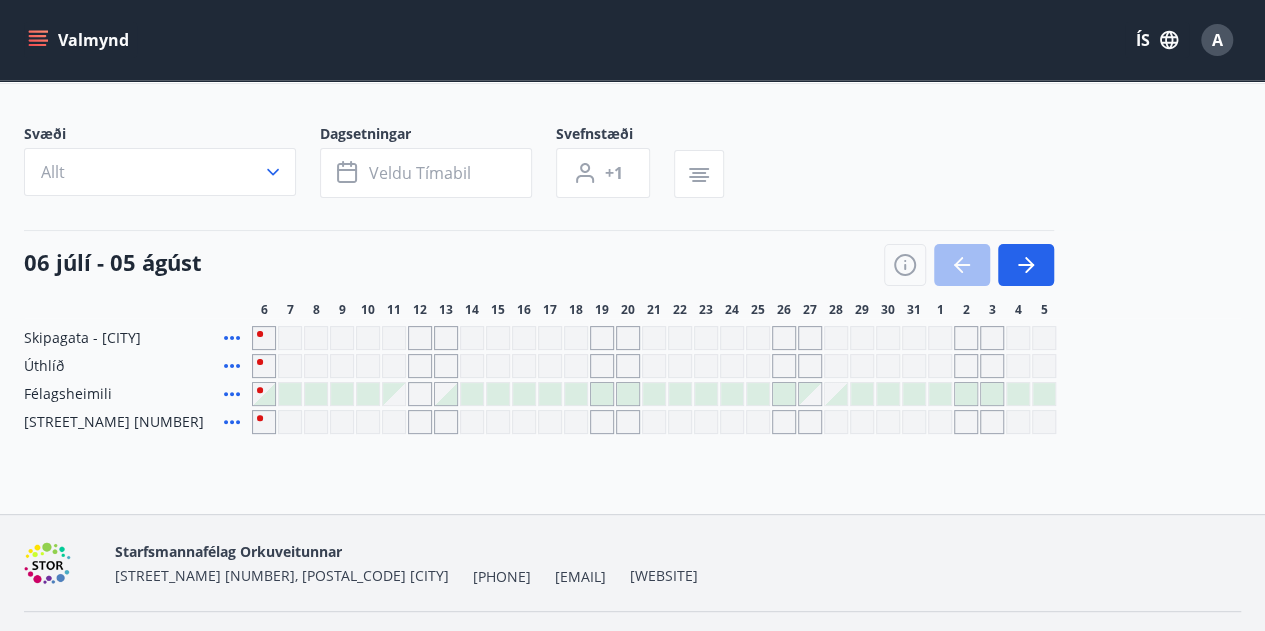 scroll, scrollTop: 94, scrollLeft: 0, axis: vertical 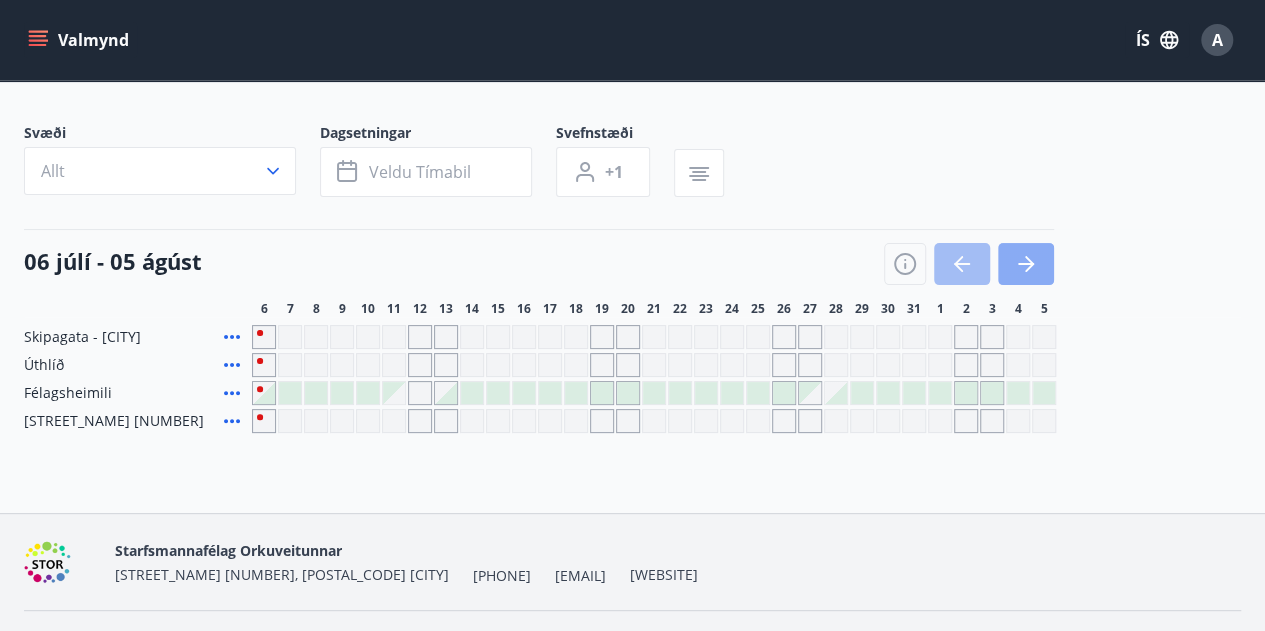 click at bounding box center (1026, 264) 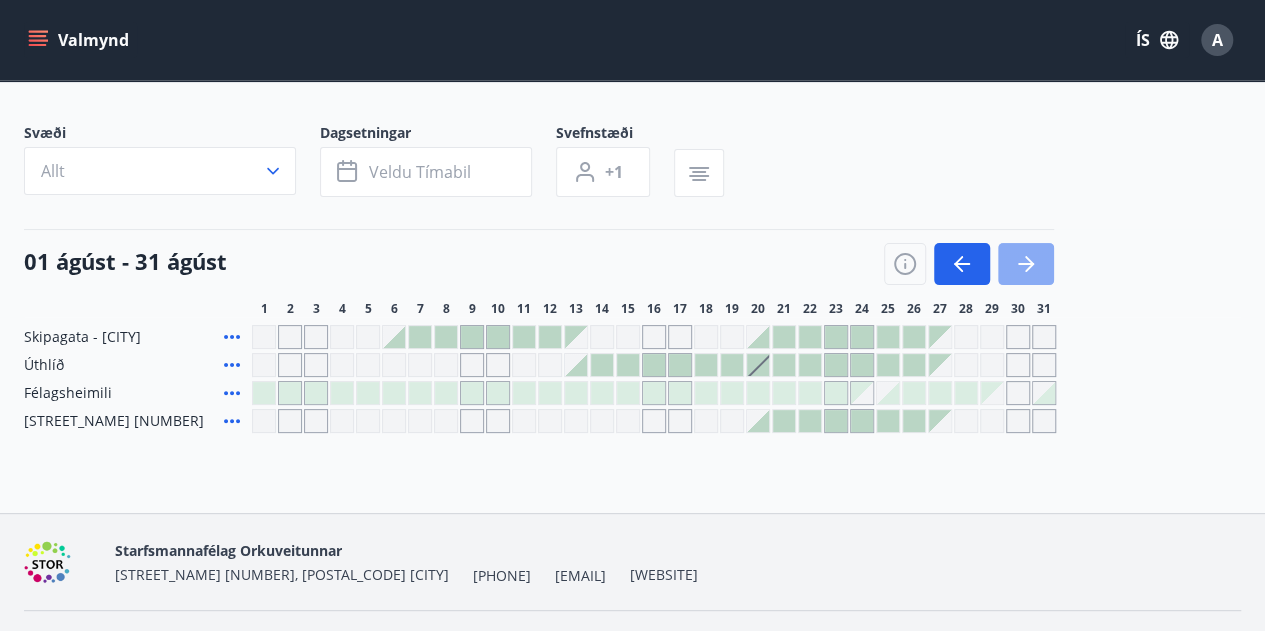 click at bounding box center (1026, 264) 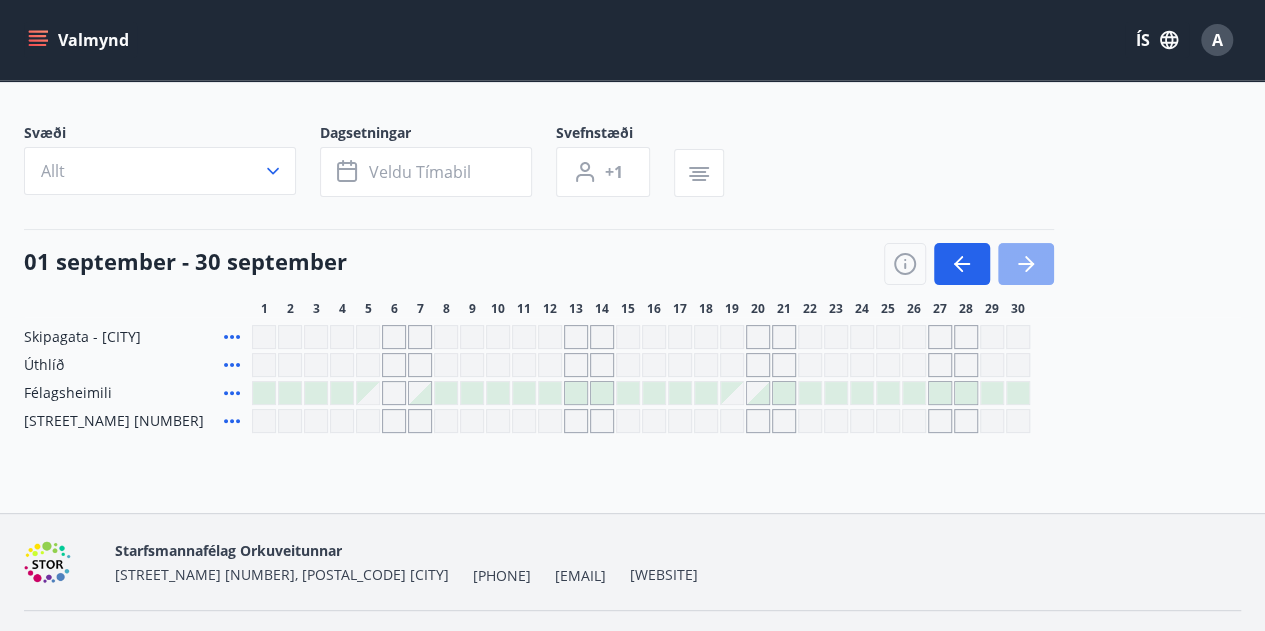 click at bounding box center (1026, 264) 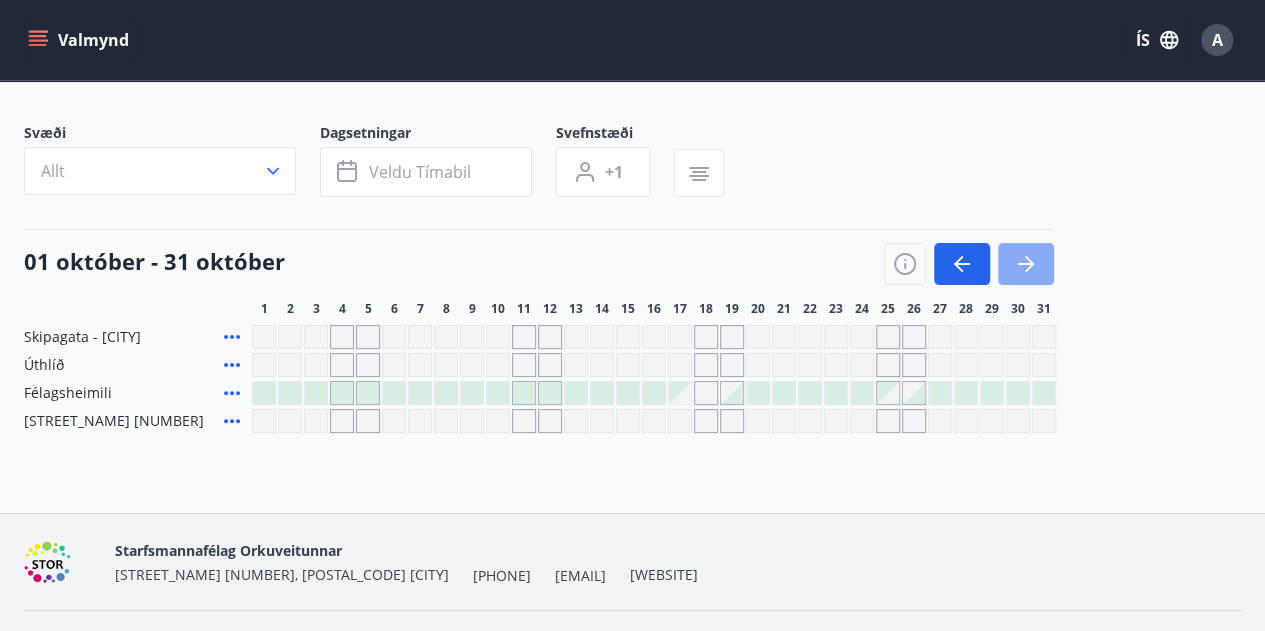 click at bounding box center [1026, 264] 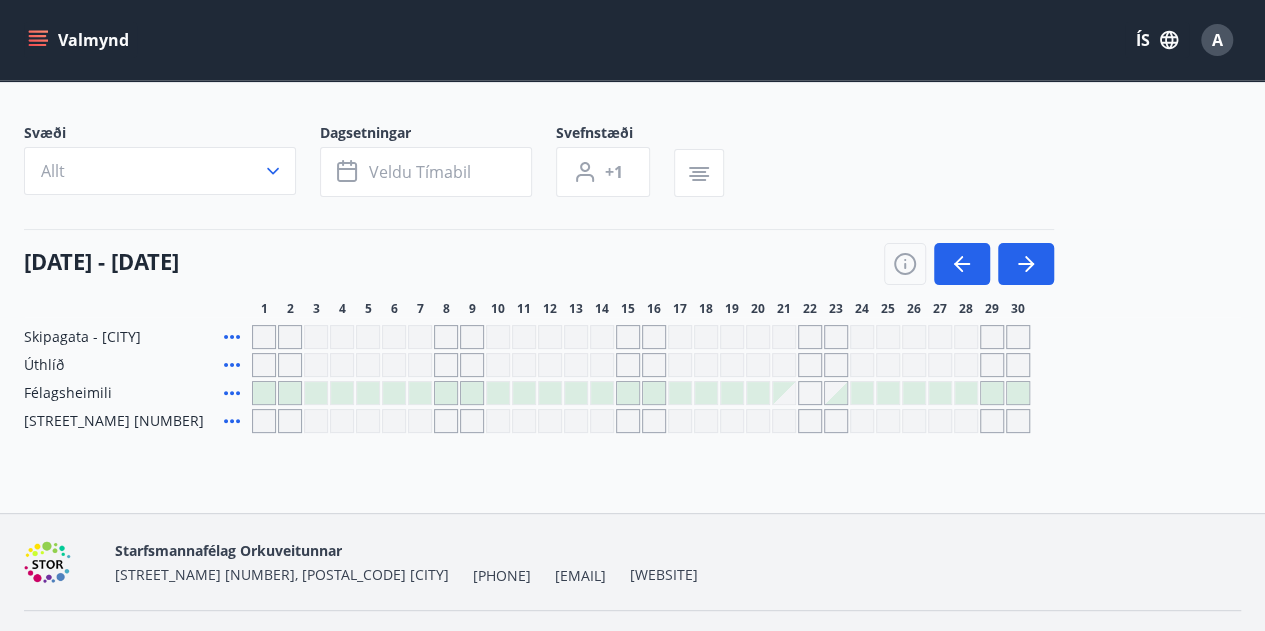 click at bounding box center [810, 337] 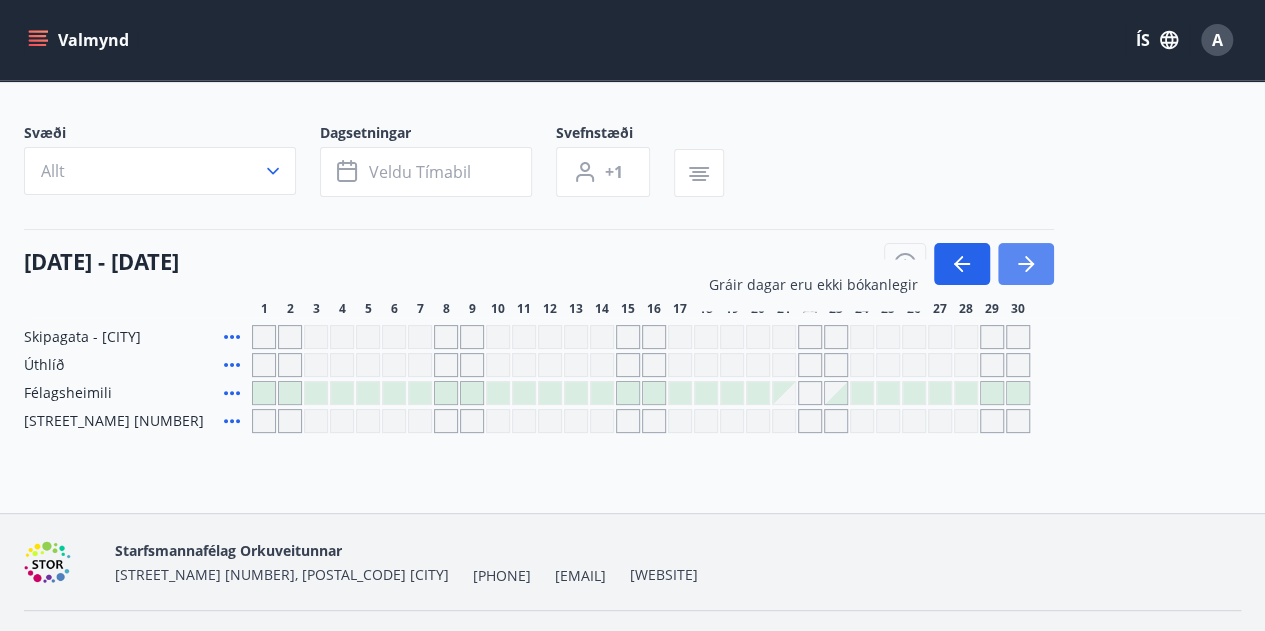 click at bounding box center [1026, 264] 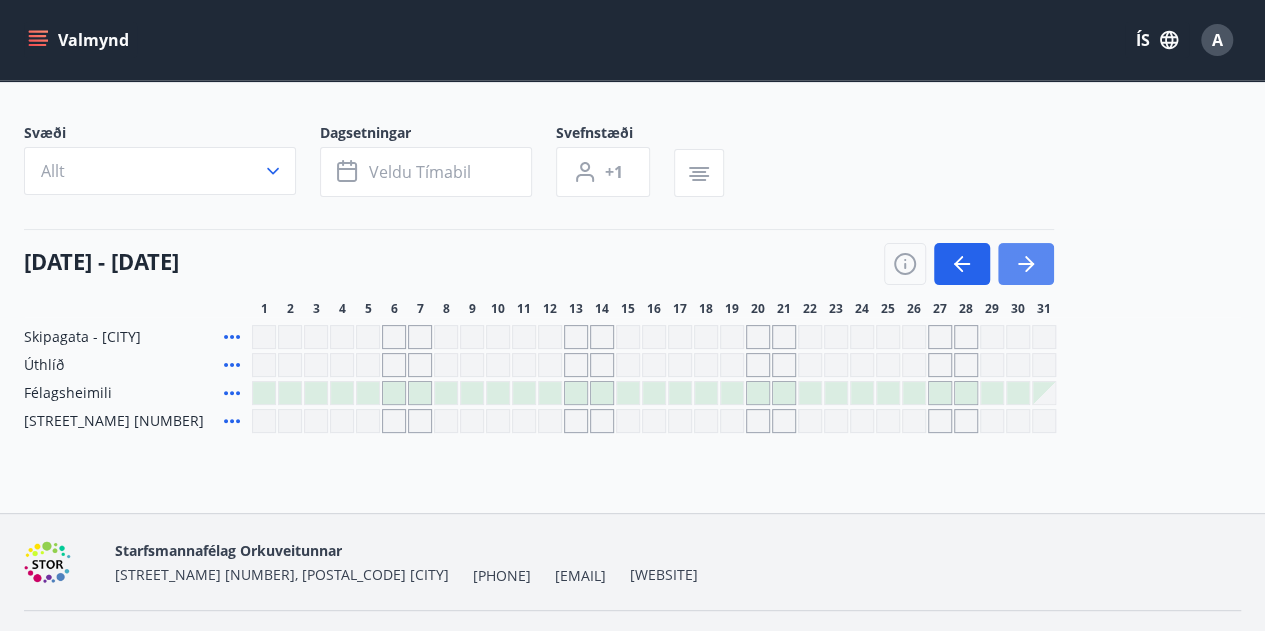 click at bounding box center [1026, 264] 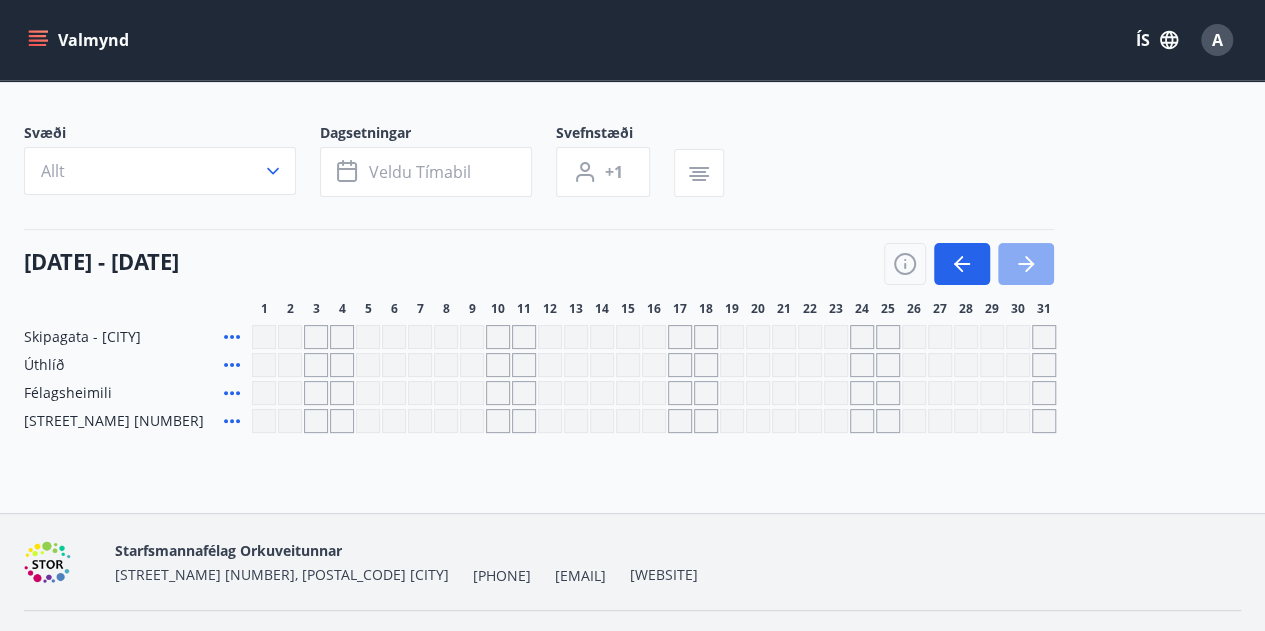 click at bounding box center [1026, 264] 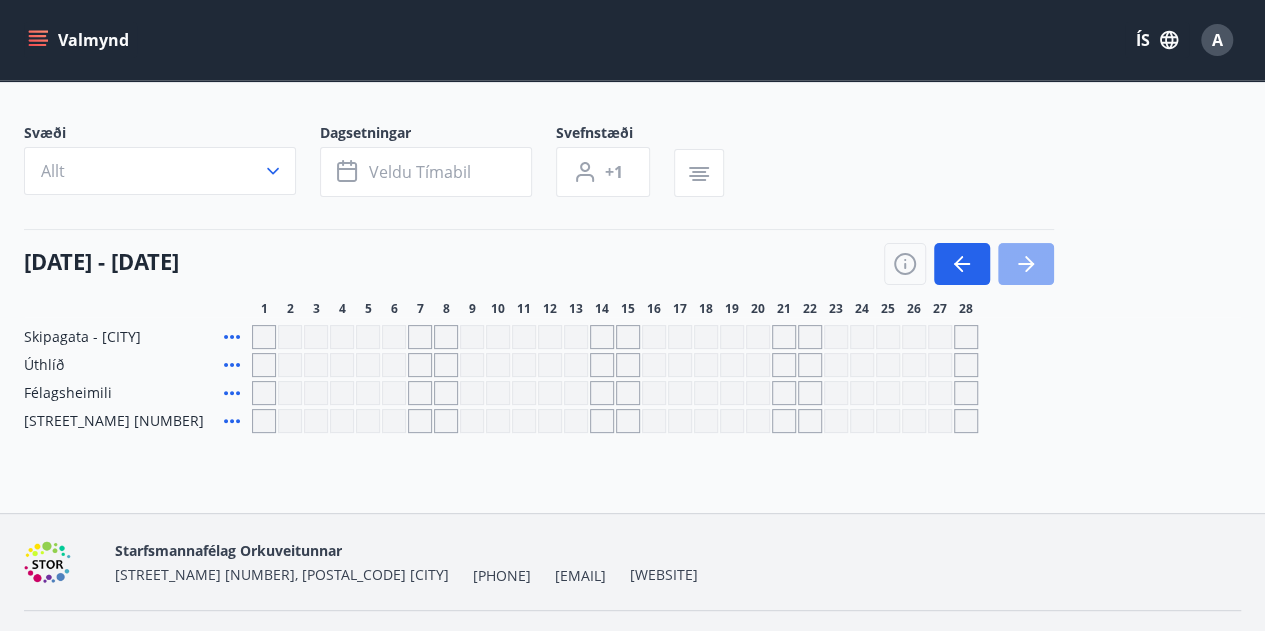 click at bounding box center [1026, 264] 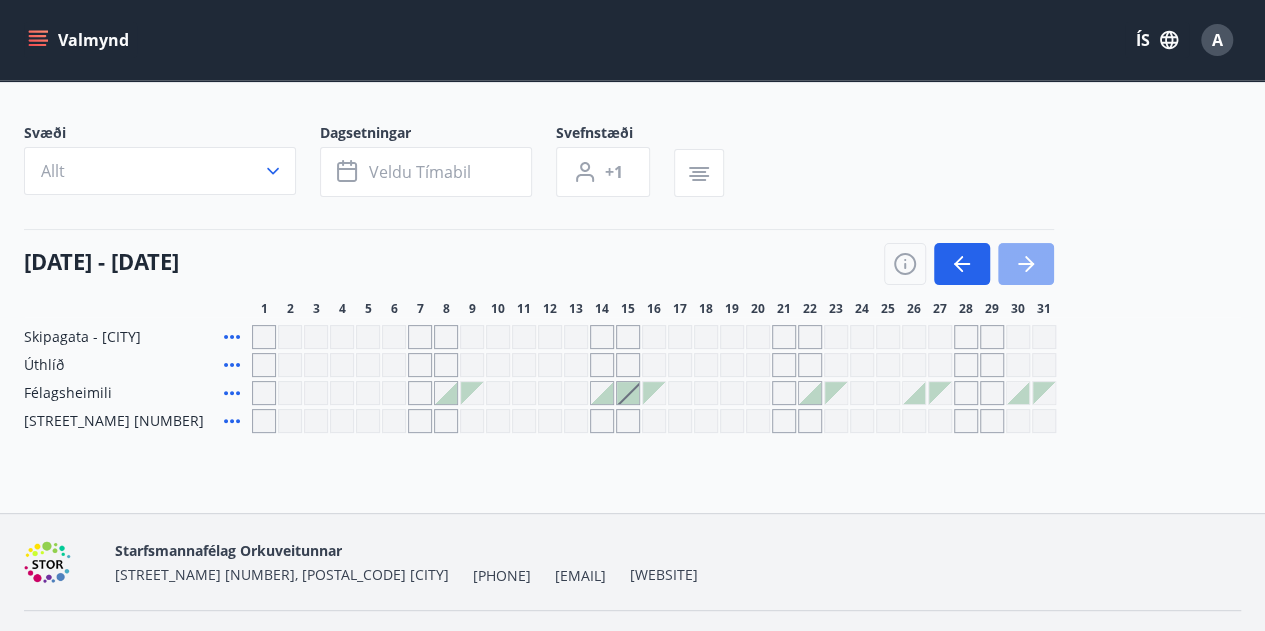 click at bounding box center [1029, 264] 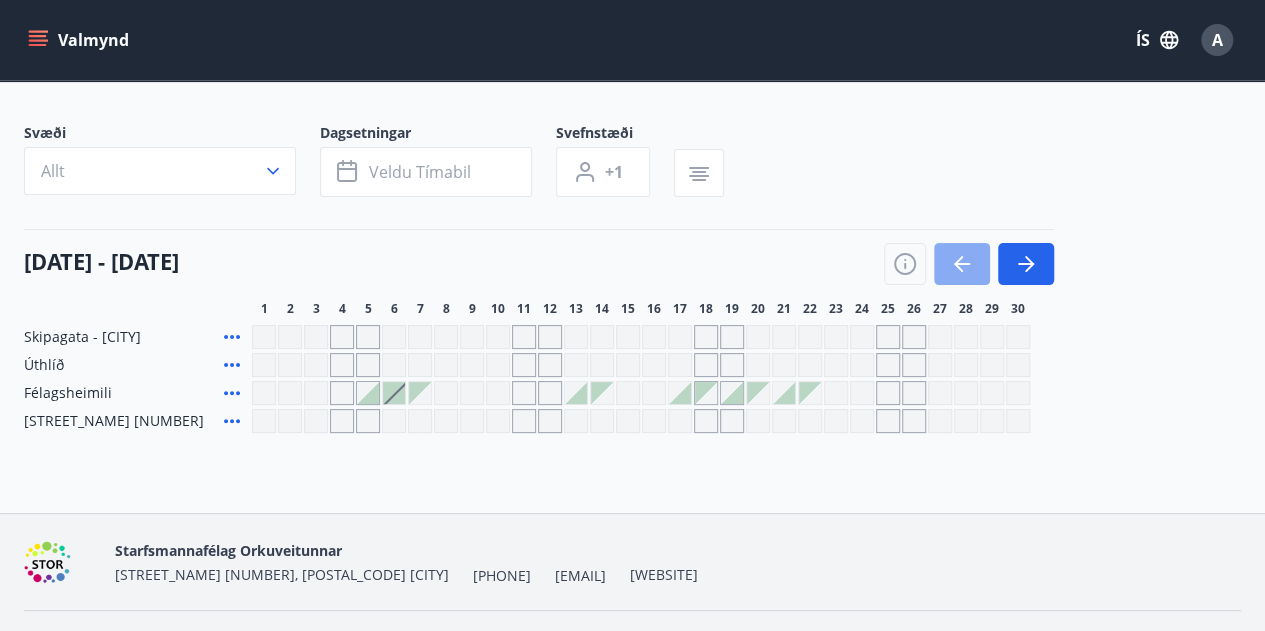 click at bounding box center (962, 264) 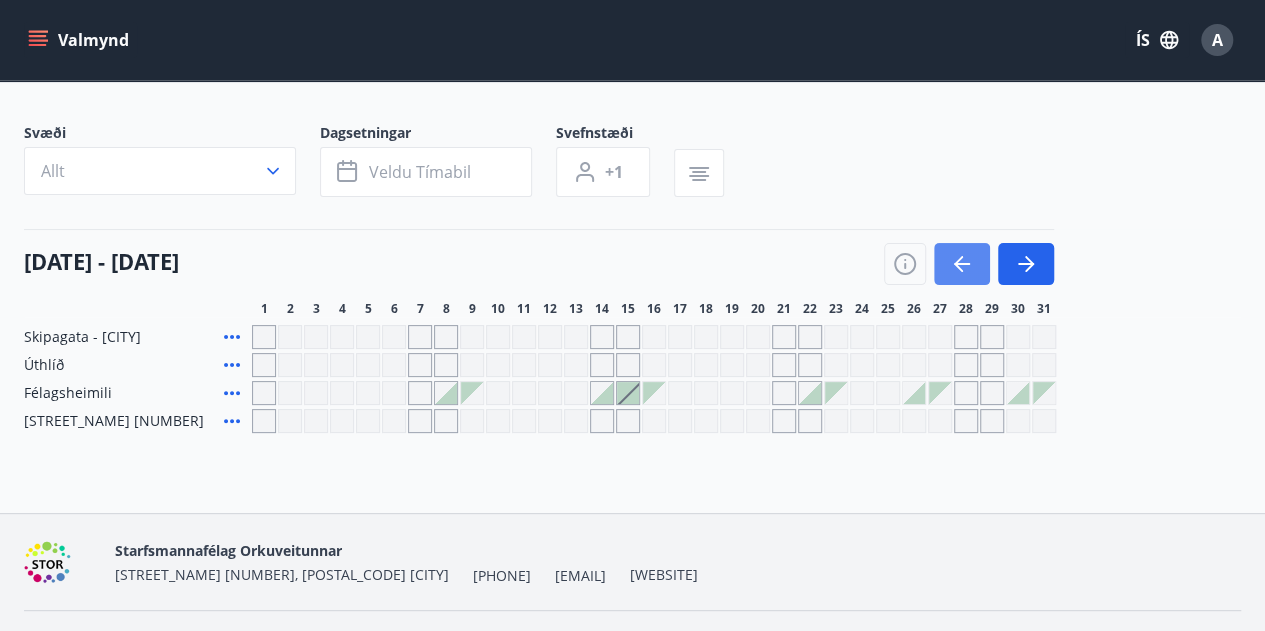 click at bounding box center (962, 264) 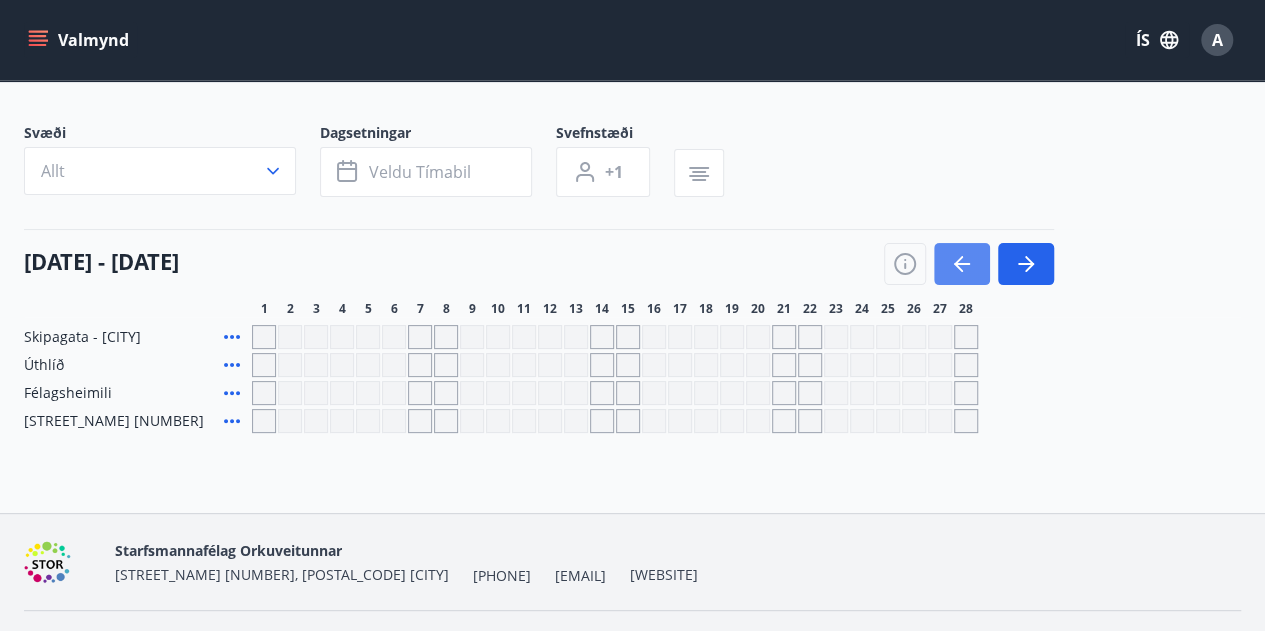 click at bounding box center (962, 264) 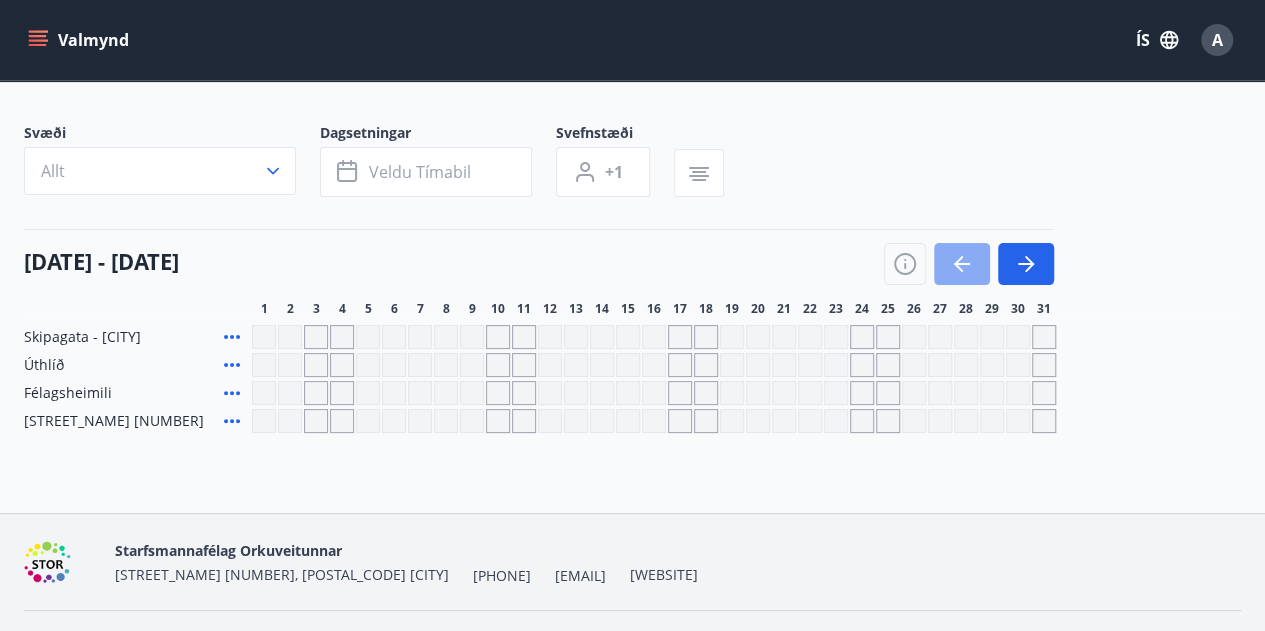 click at bounding box center [962, 264] 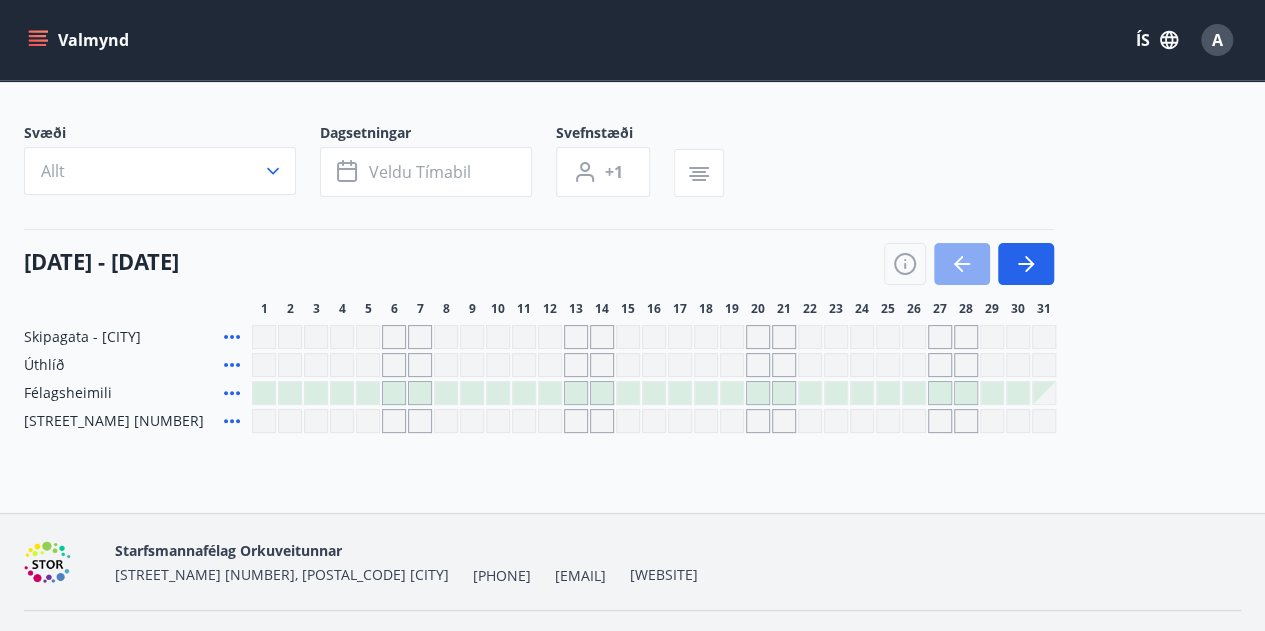 click at bounding box center [962, 264] 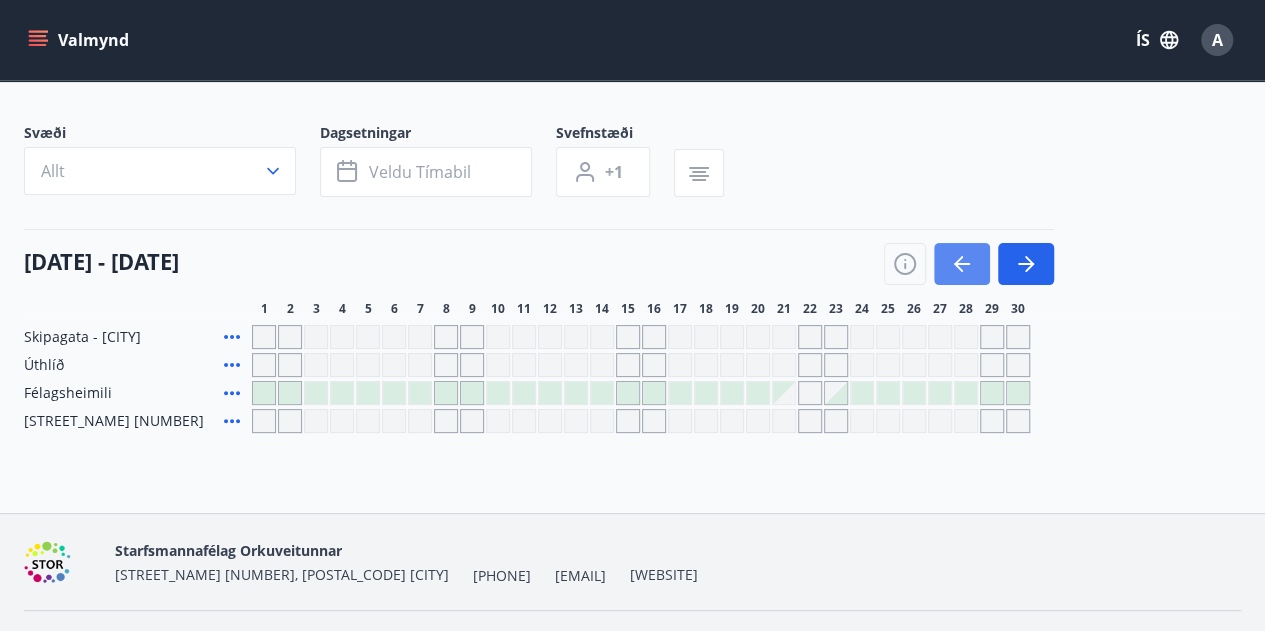 click at bounding box center [962, 264] 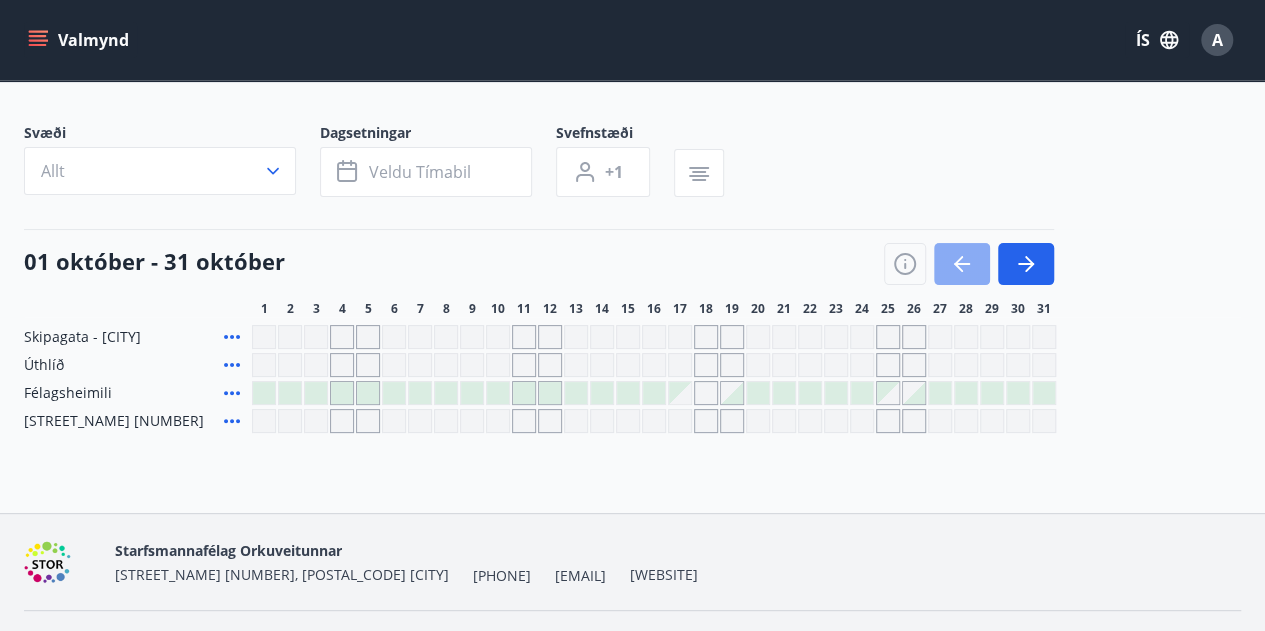 click at bounding box center (962, 264) 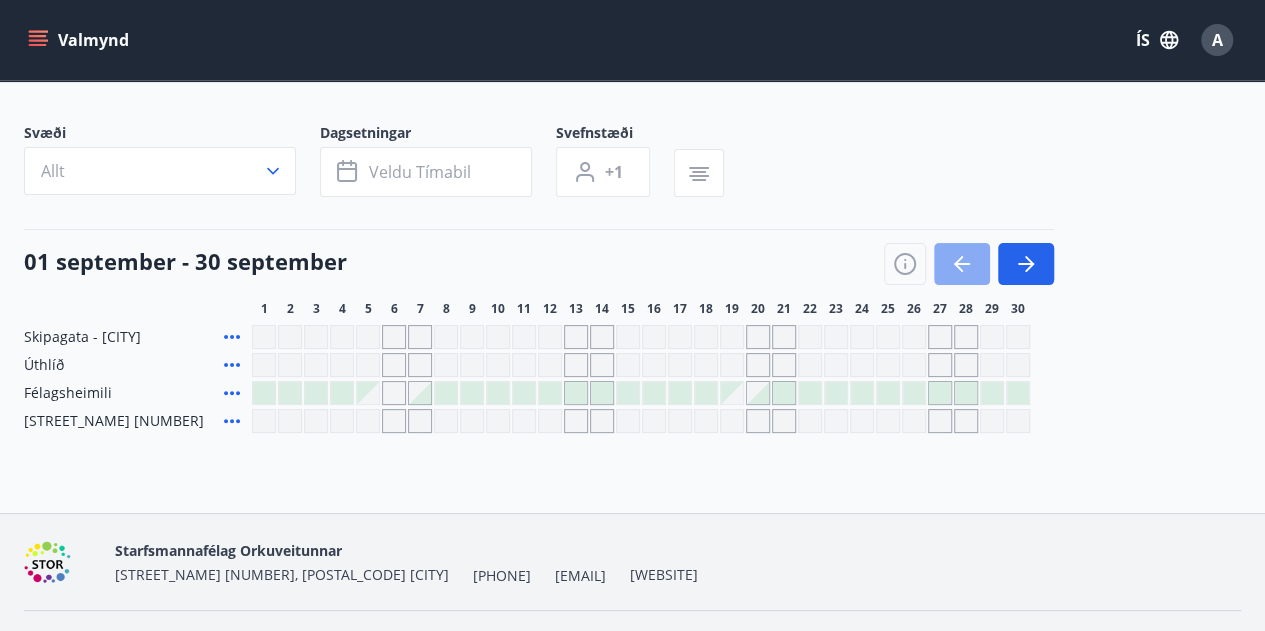 click at bounding box center (962, 264) 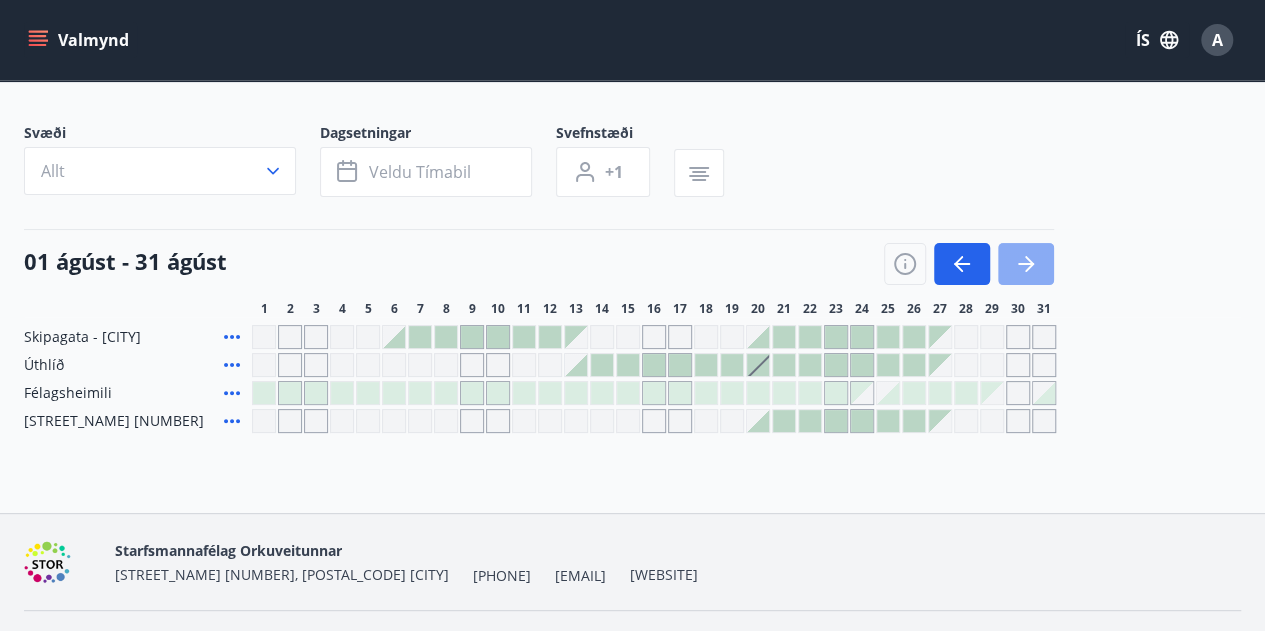 click at bounding box center [1026, 264] 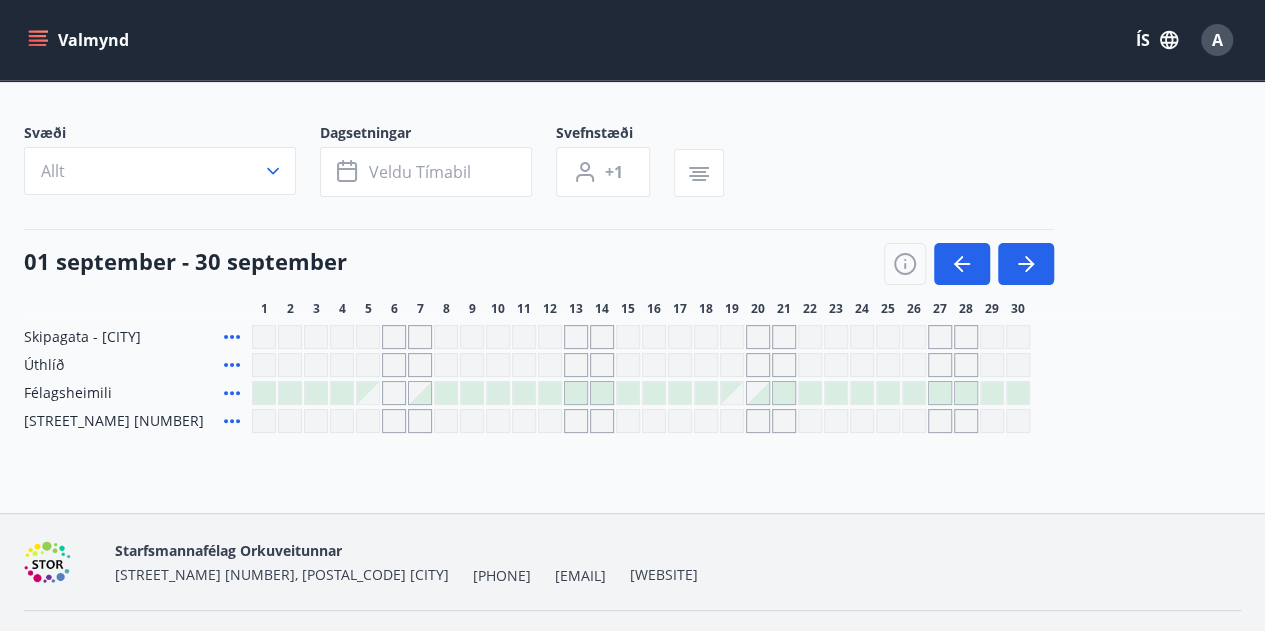 click at bounding box center [232, 337] 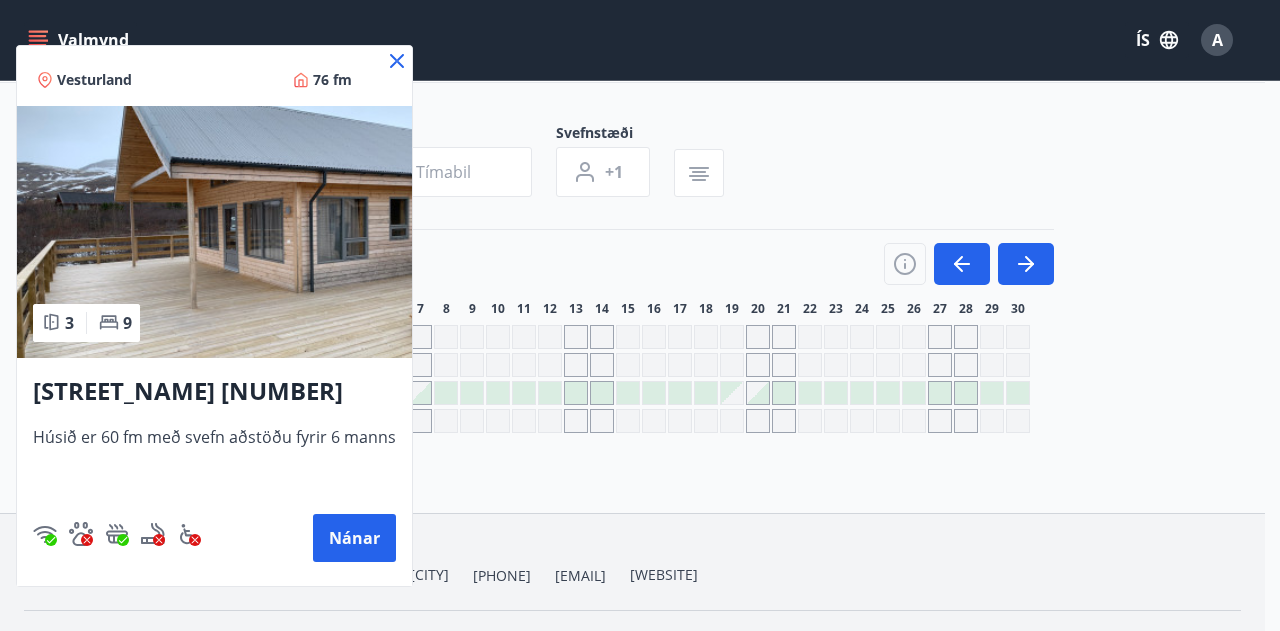click at bounding box center [397, 61] 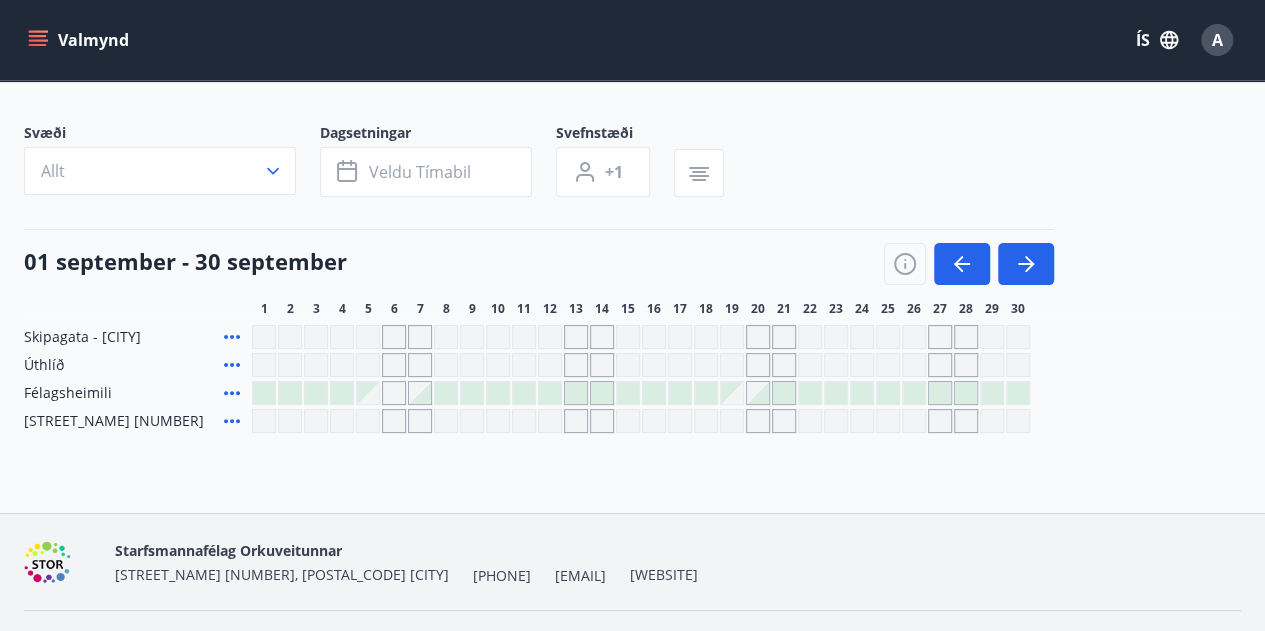 click at bounding box center [232, 337] 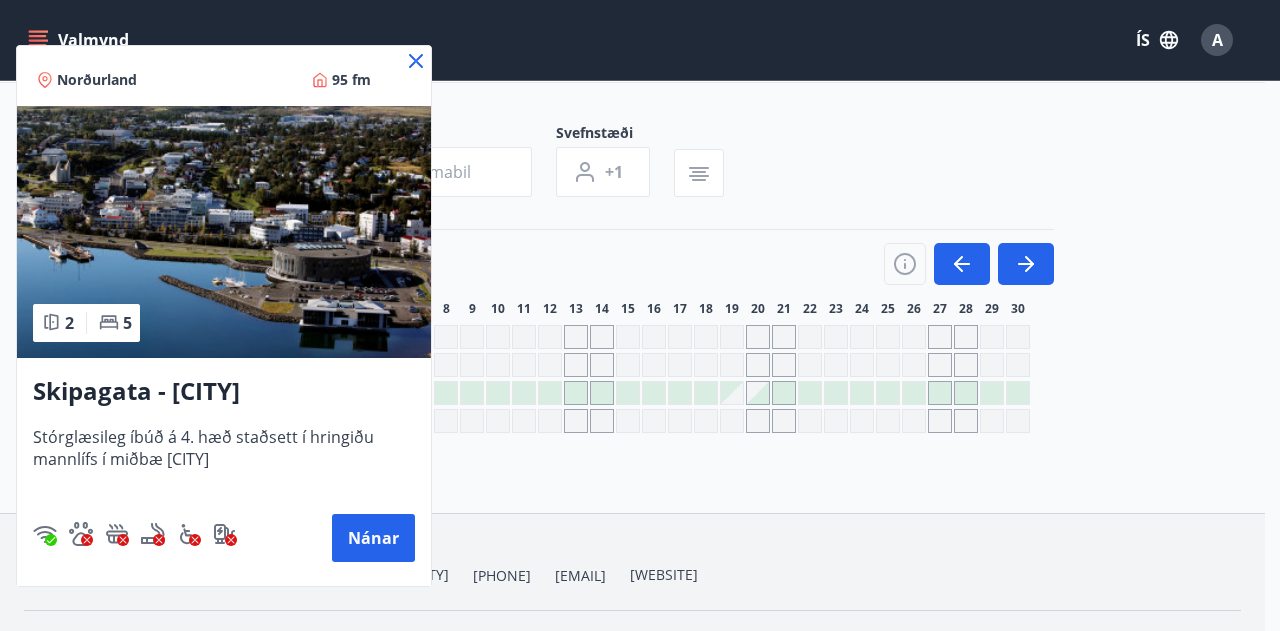 click at bounding box center [416, 61] 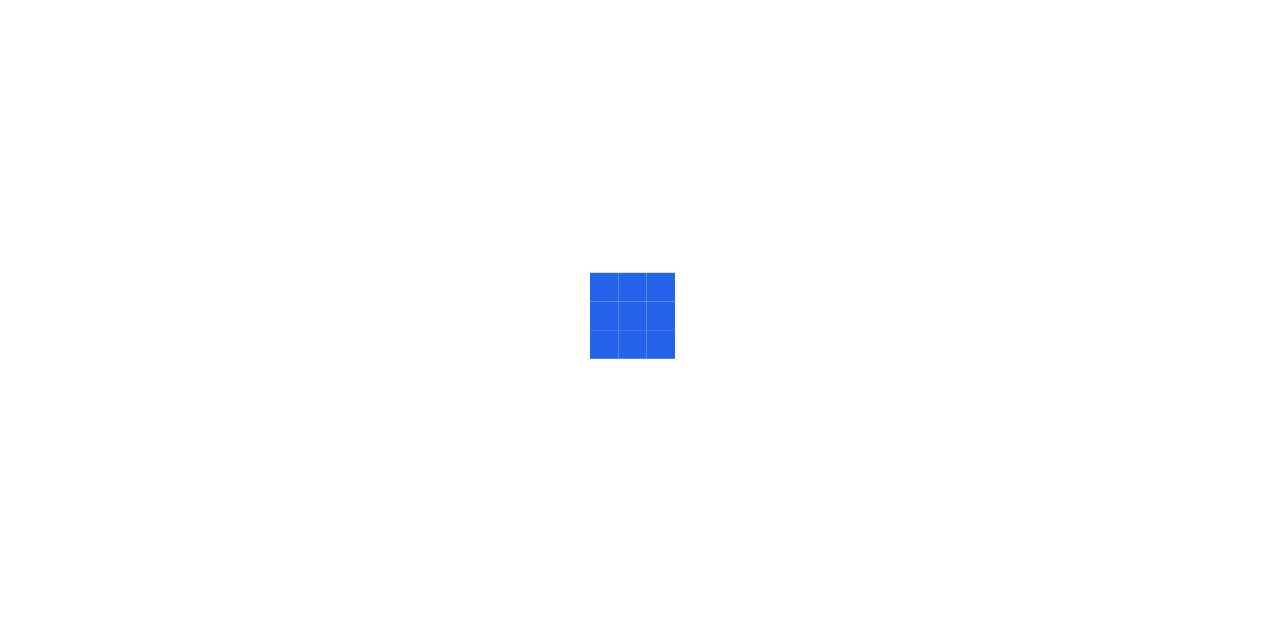 scroll, scrollTop: 0, scrollLeft: 0, axis: both 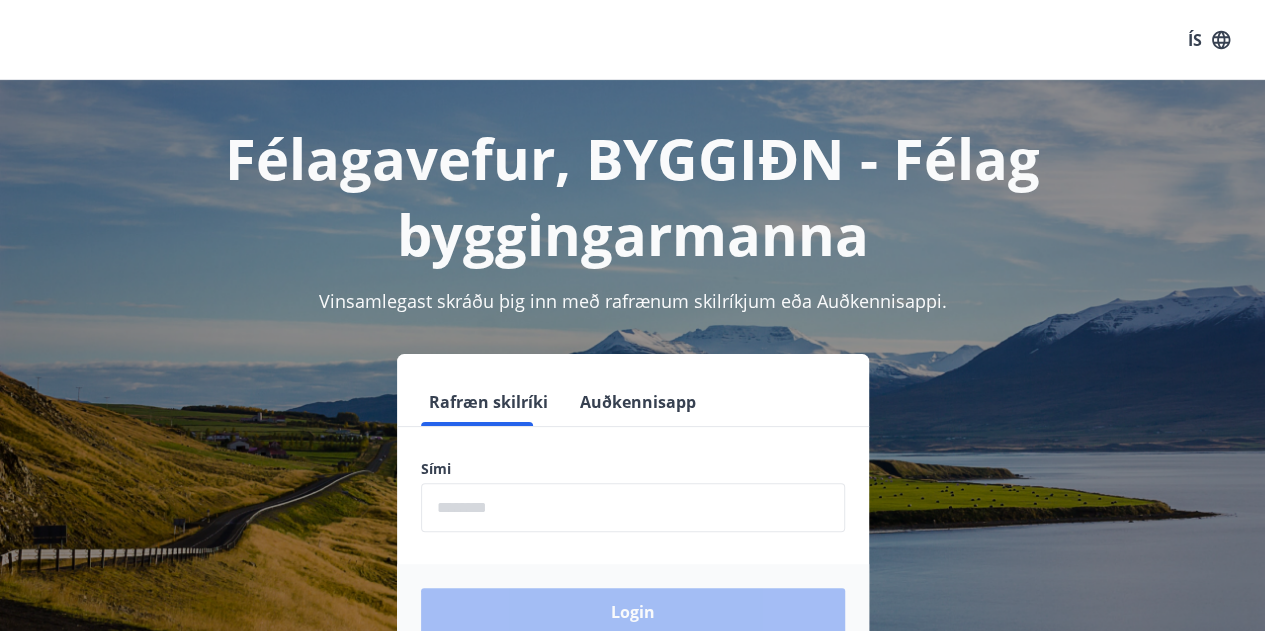 click on "Auðkennisapp" at bounding box center [638, 402] 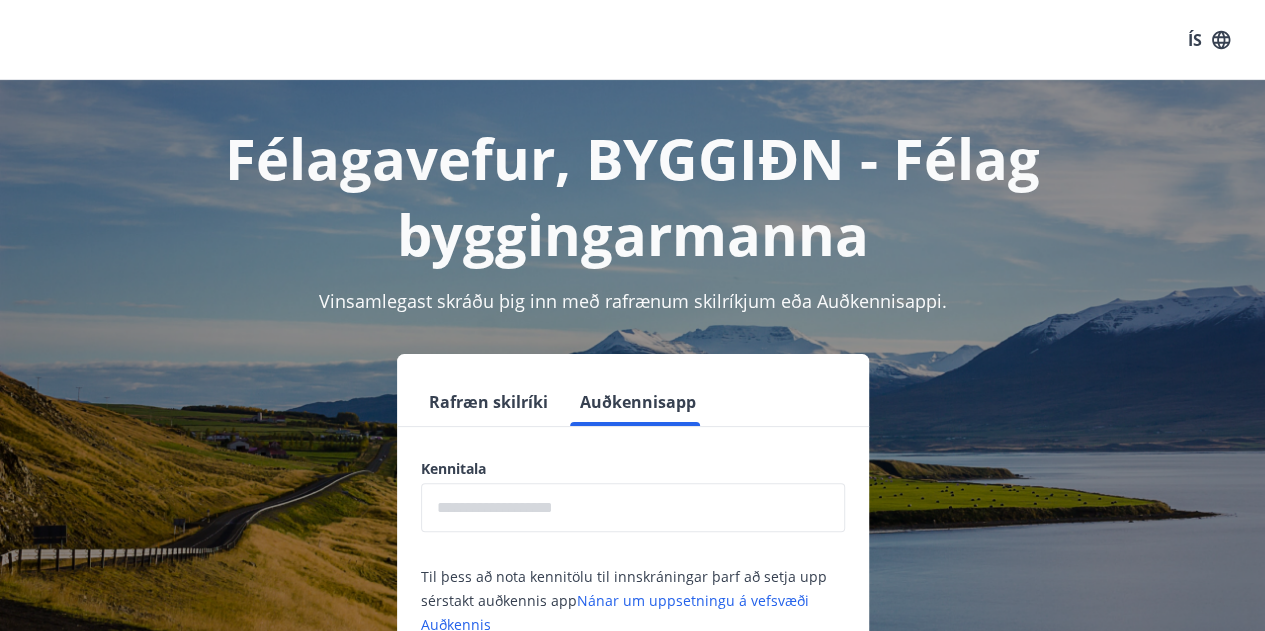 scroll, scrollTop: 247, scrollLeft: 0, axis: vertical 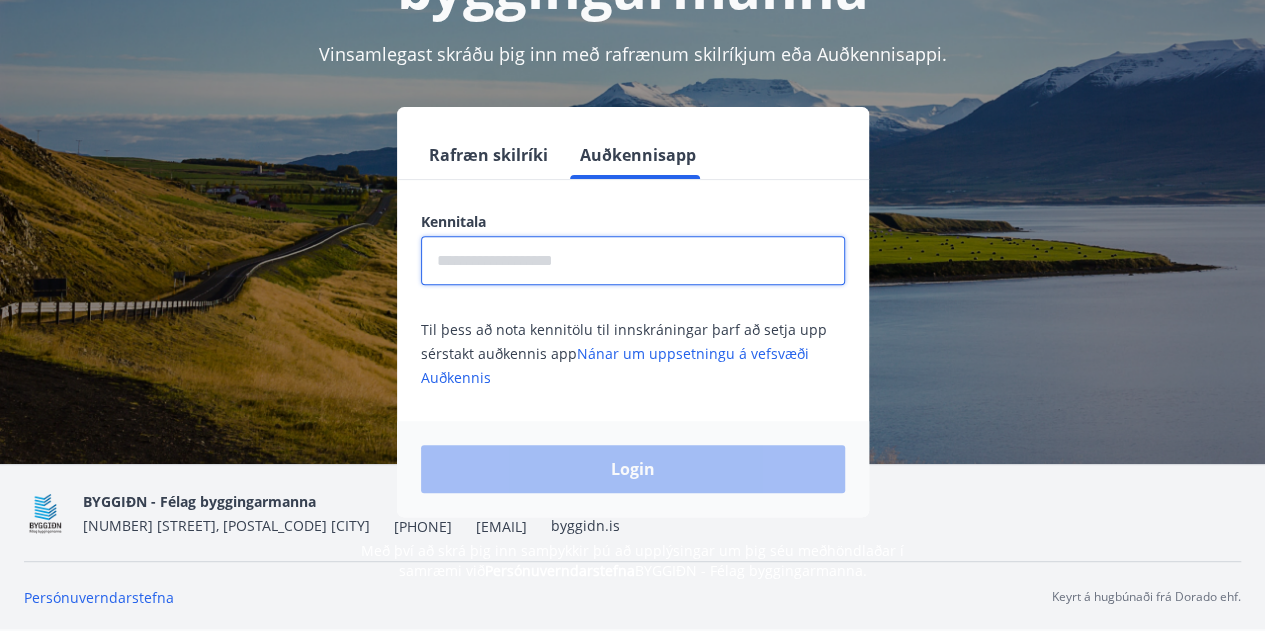 click at bounding box center [633, 260] 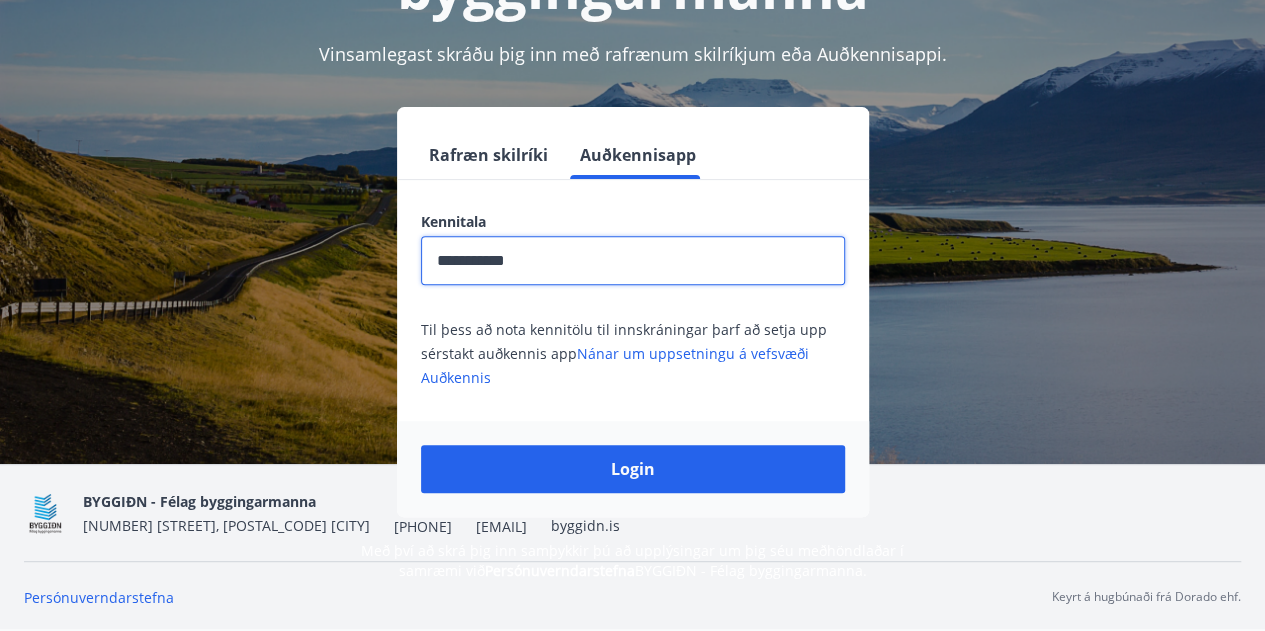 type on "**********" 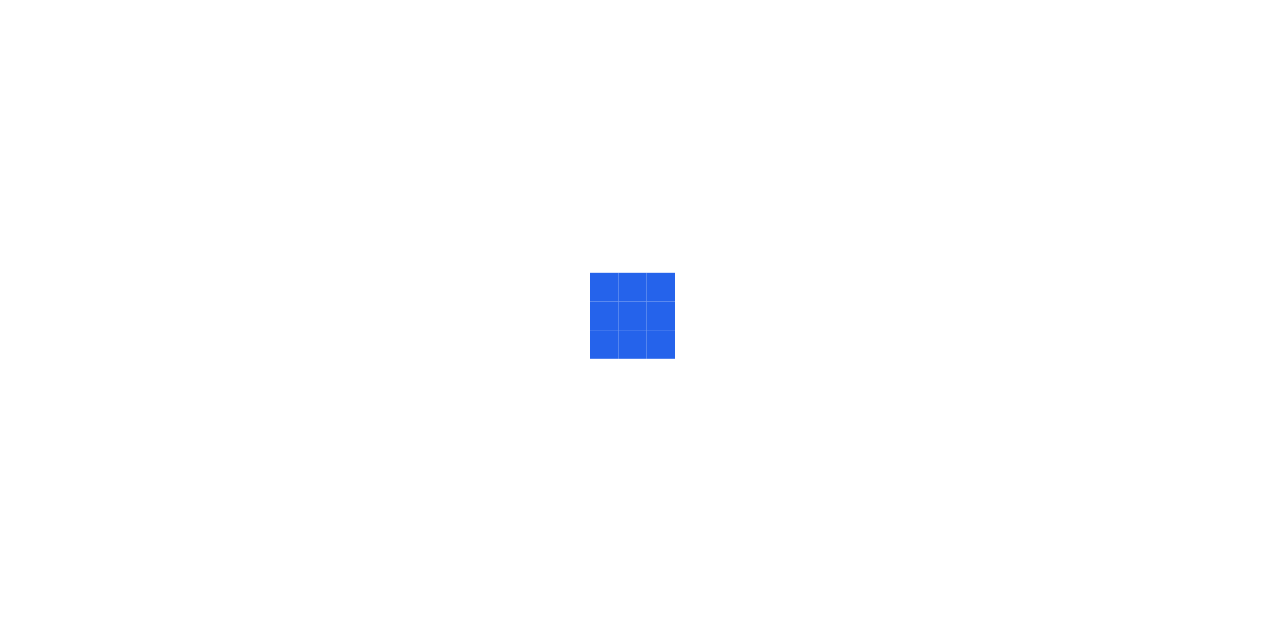 scroll, scrollTop: 0, scrollLeft: 0, axis: both 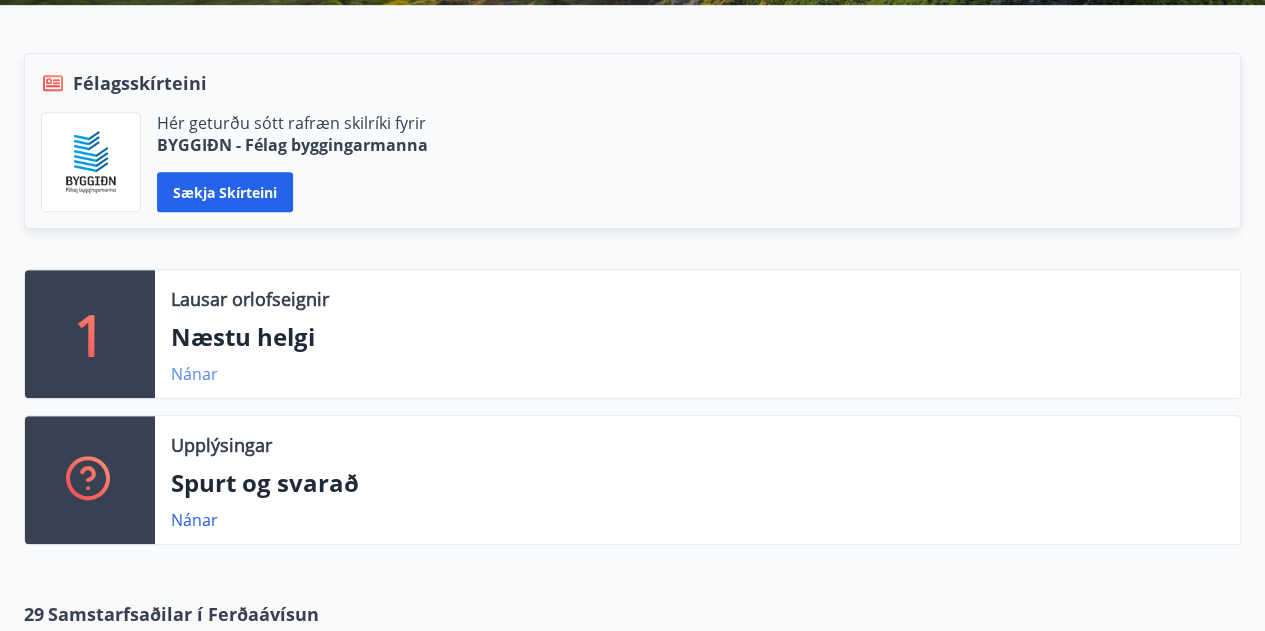 click on "Nánar" at bounding box center [194, 374] 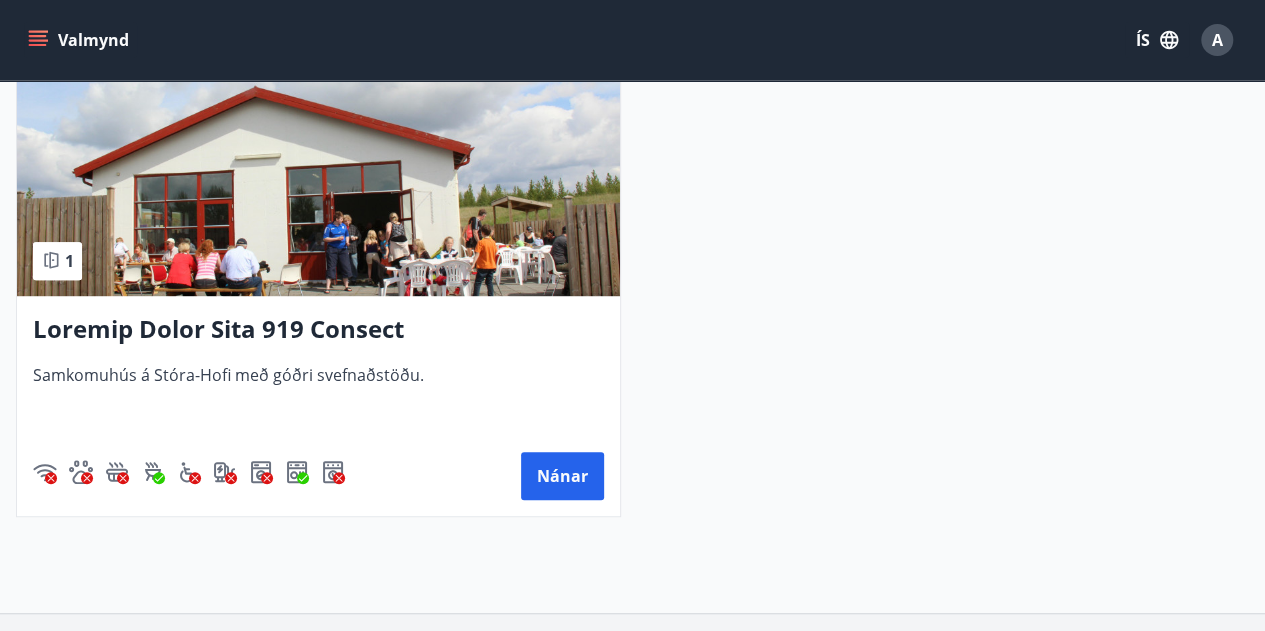 scroll, scrollTop: 0, scrollLeft: 0, axis: both 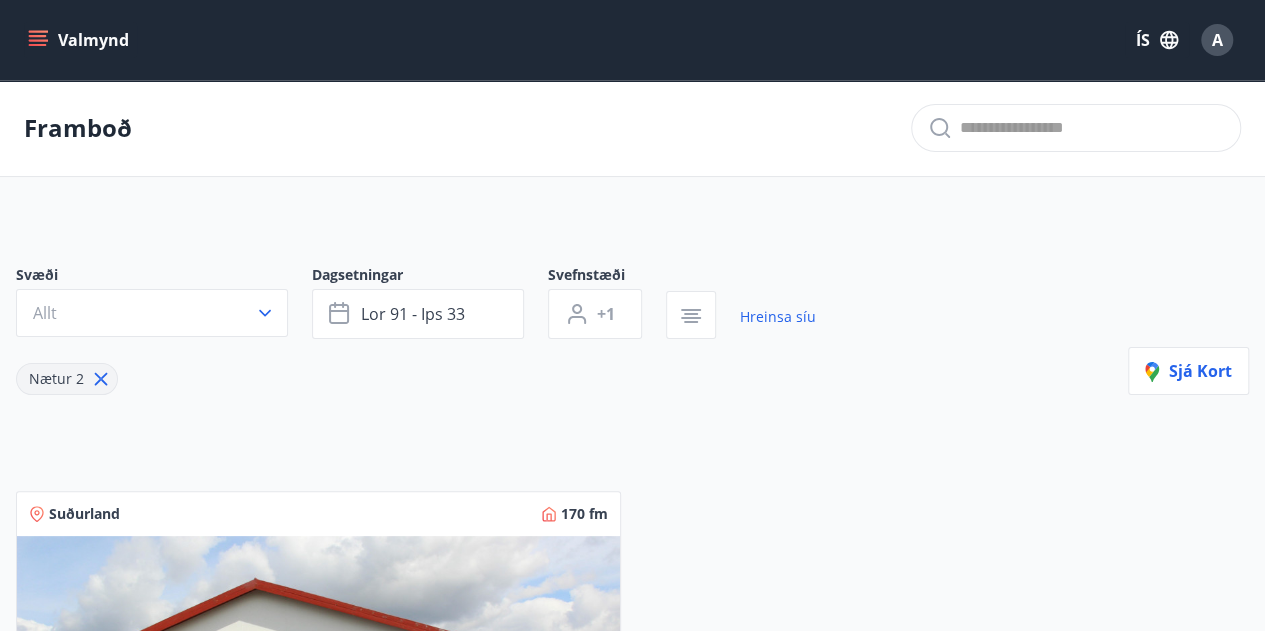 click on "Valmynd" at bounding box center [80, 40] 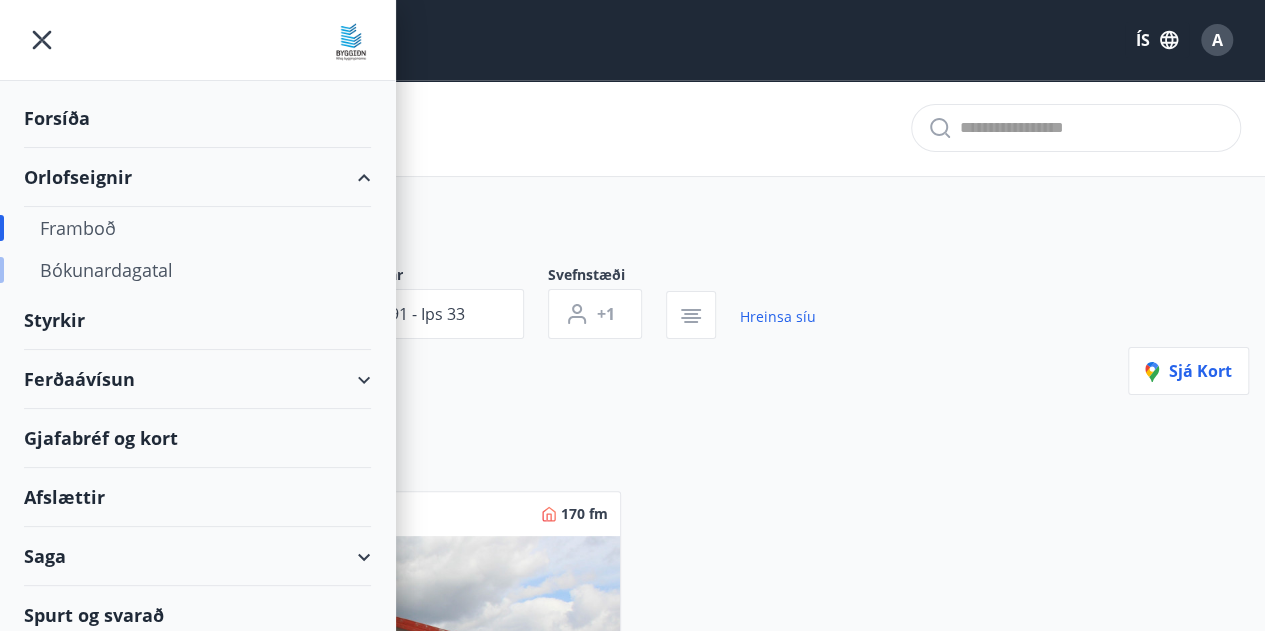 click on "Bókunardagatal" at bounding box center (197, 270) 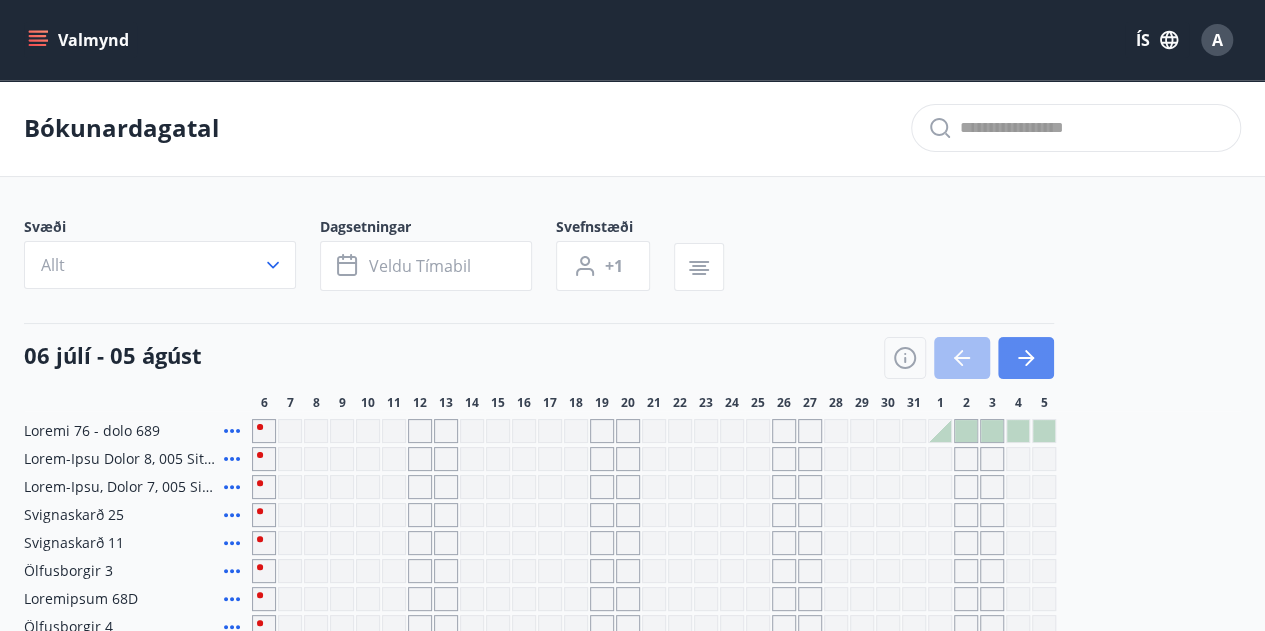 click at bounding box center (1026, 358) 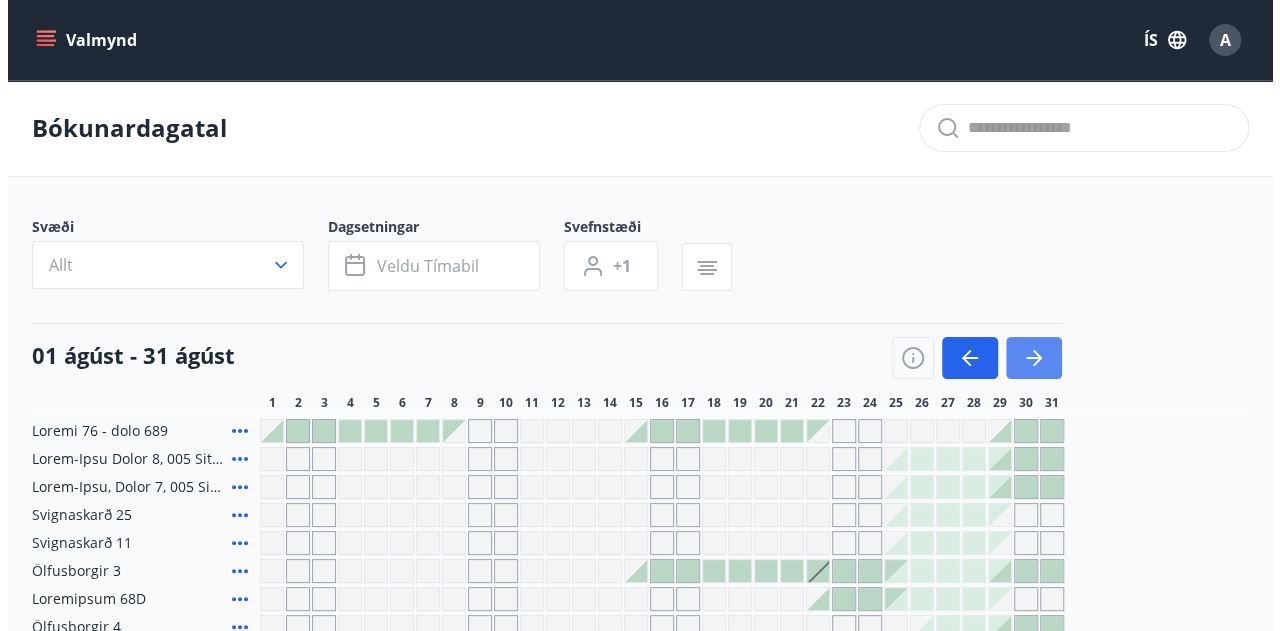 scroll, scrollTop: 210, scrollLeft: 0, axis: vertical 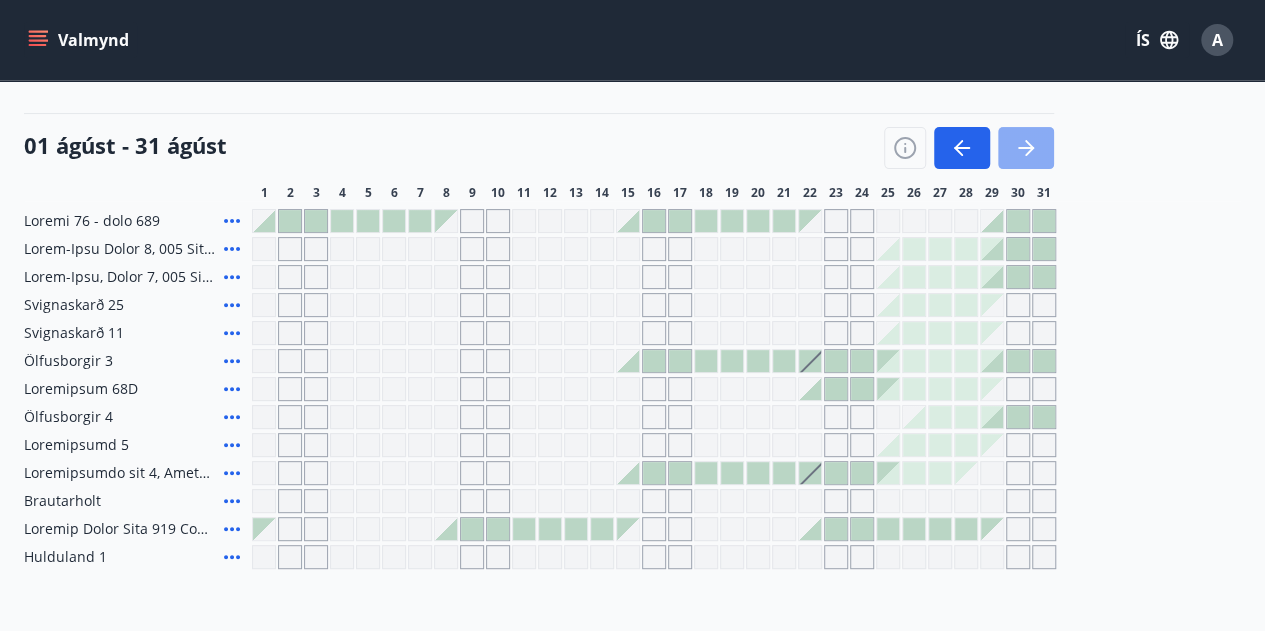 click at bounding box center (1026, 148) 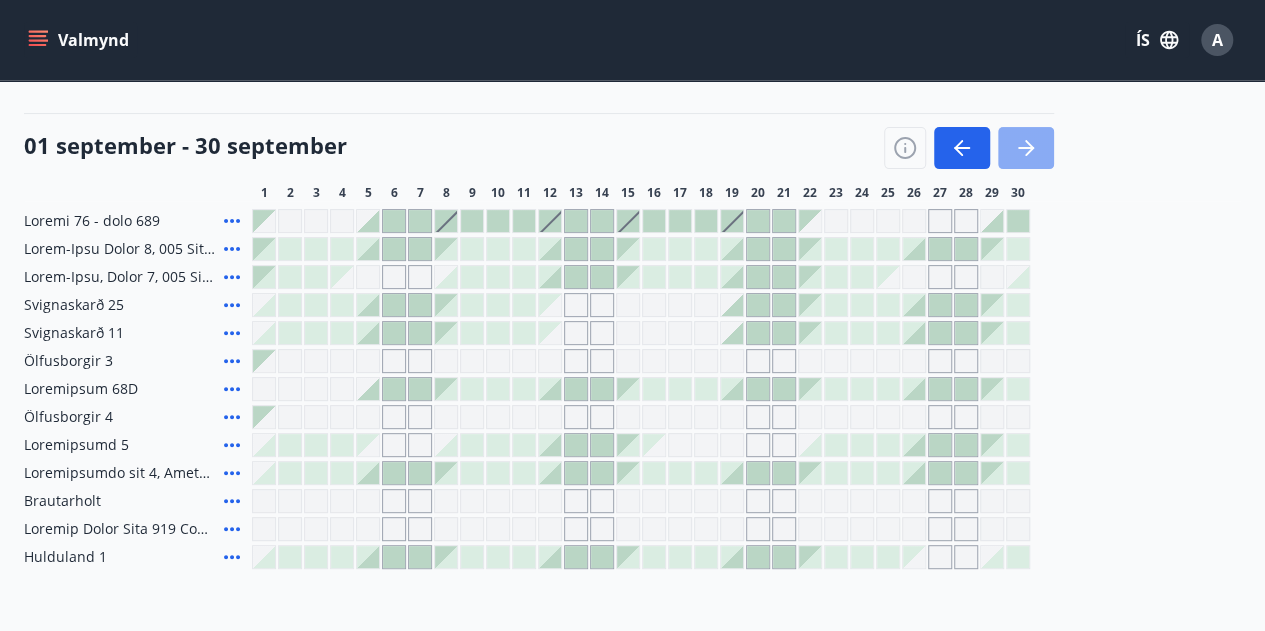 click at bounding box center [1026, 148] 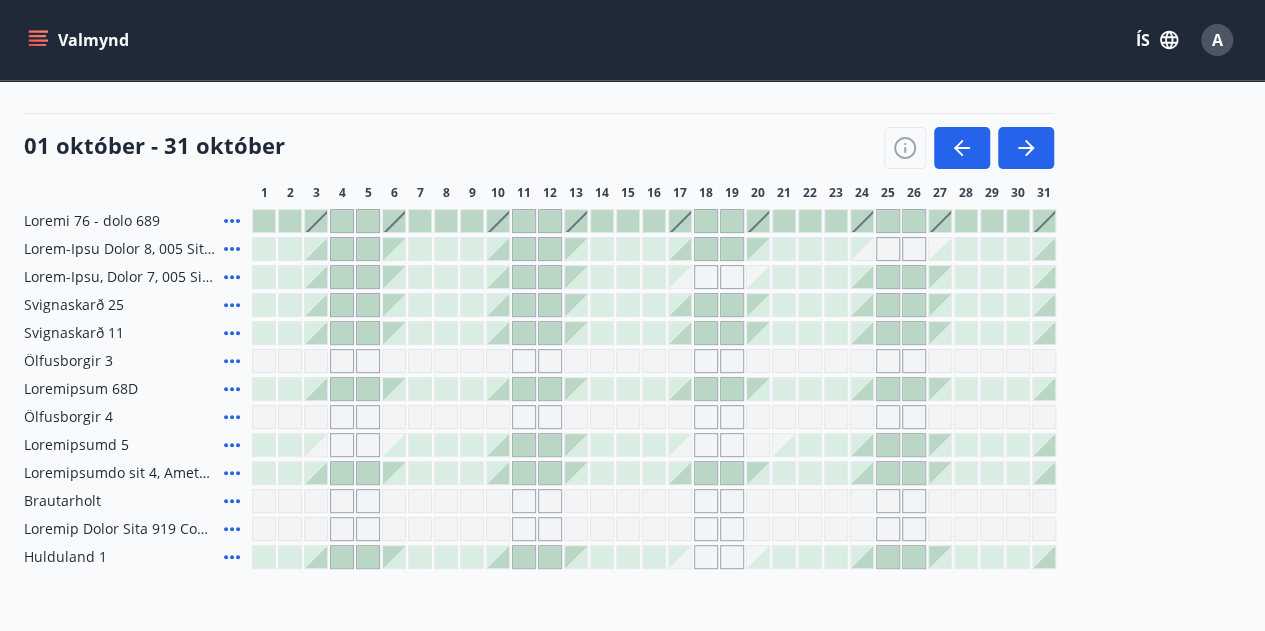 click at bounding box center [342, 221] 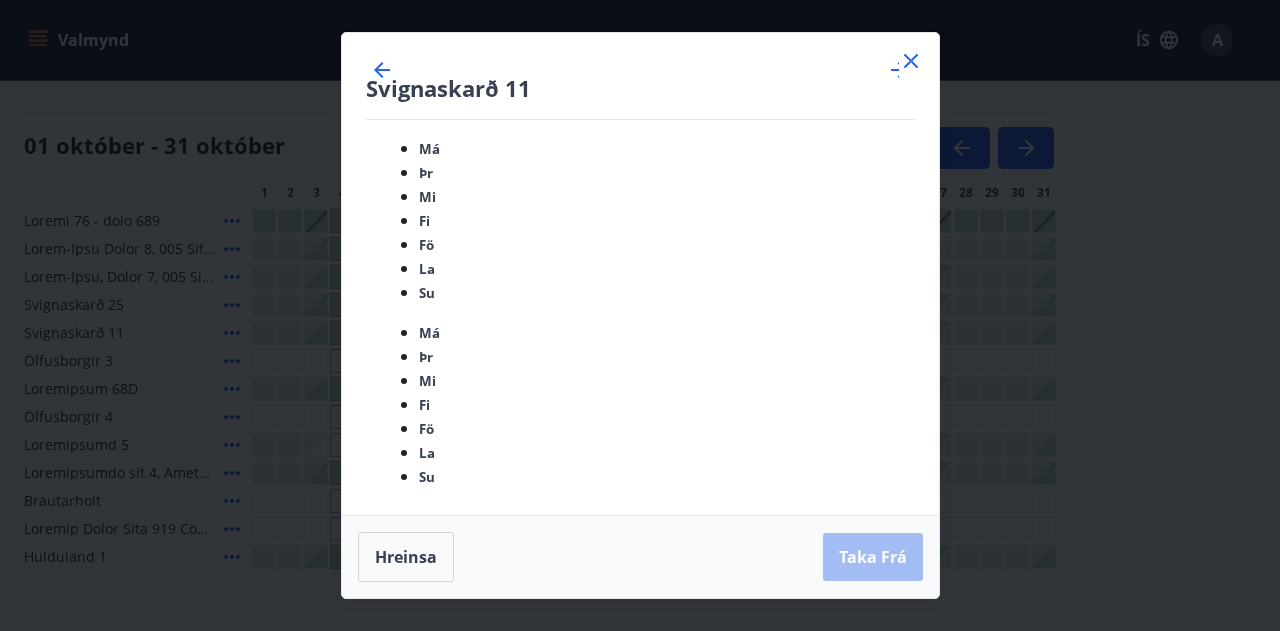click on "6" at bounding box center (398, 938) 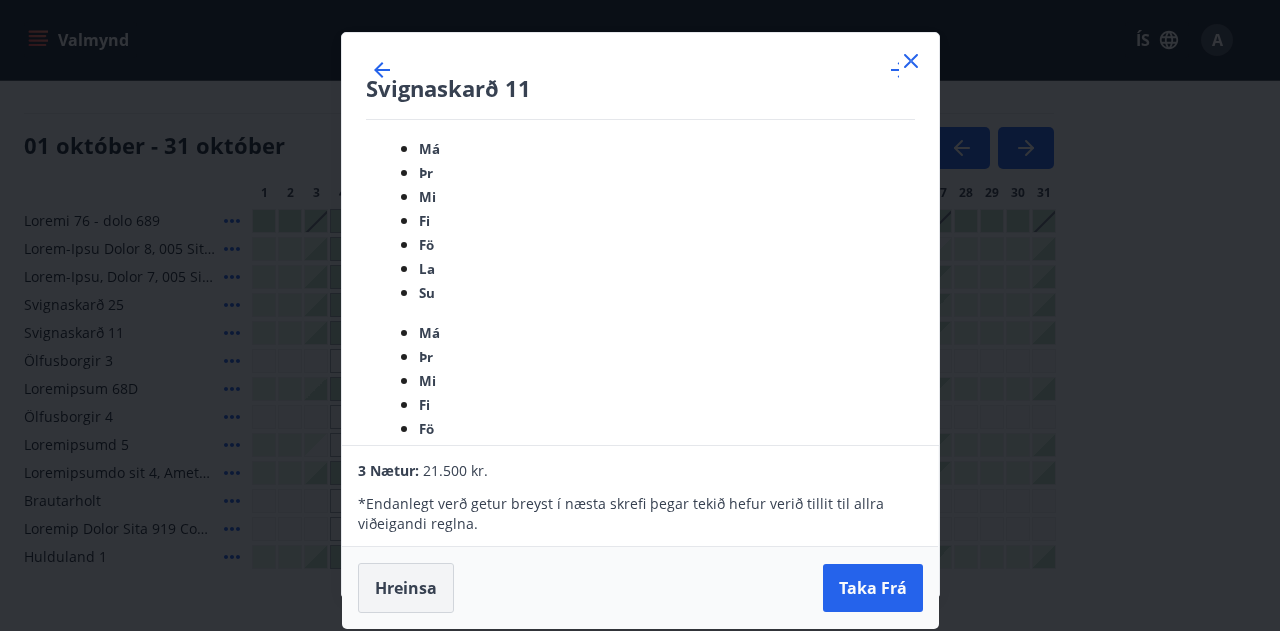 click on "Hreinsa" at bounding box center (406, 588) 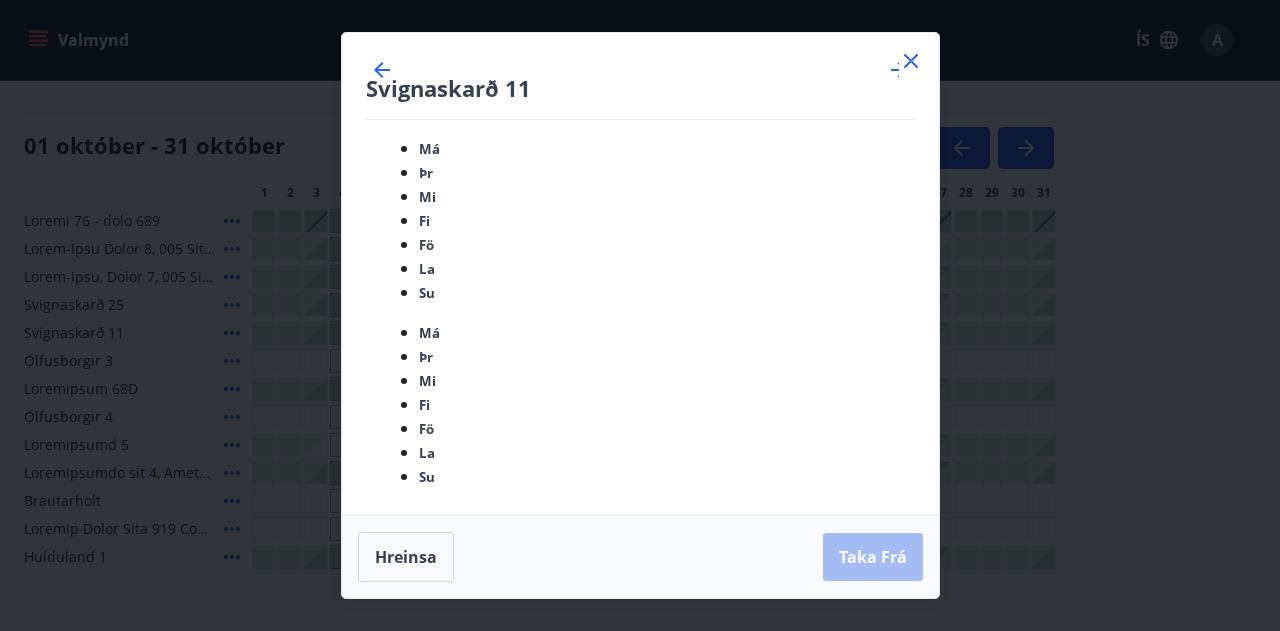 click at bounding box center [911, 61] 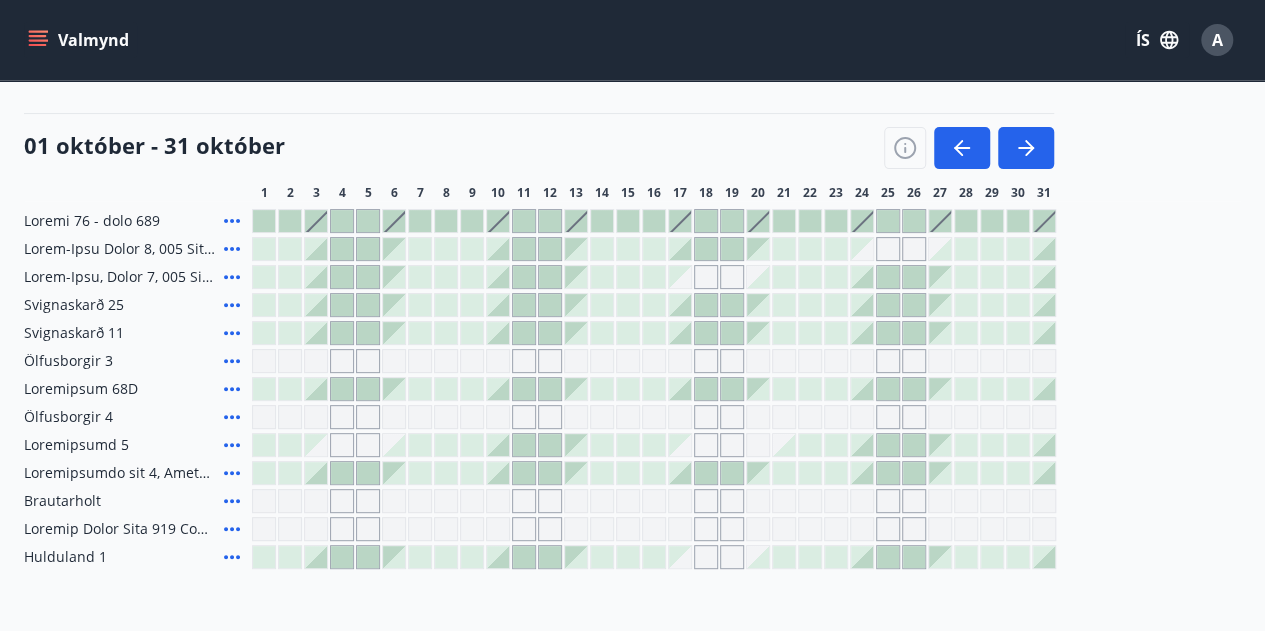 click at bounding box center [232, 221] 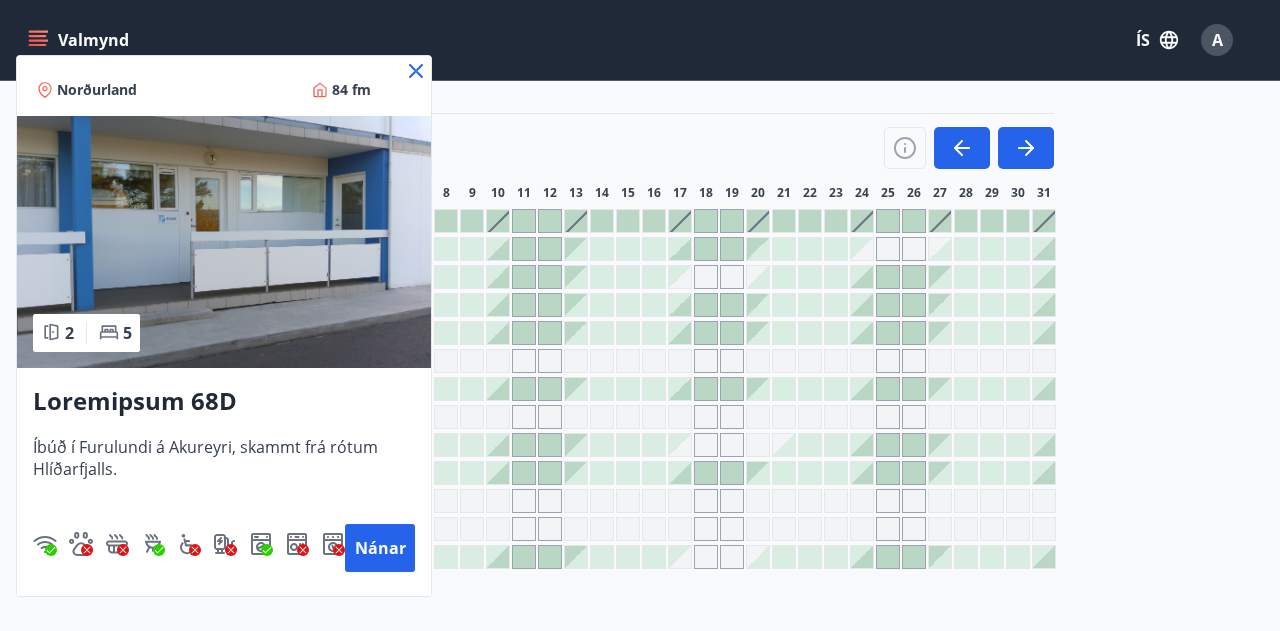 click at bounding box center [416, 71] 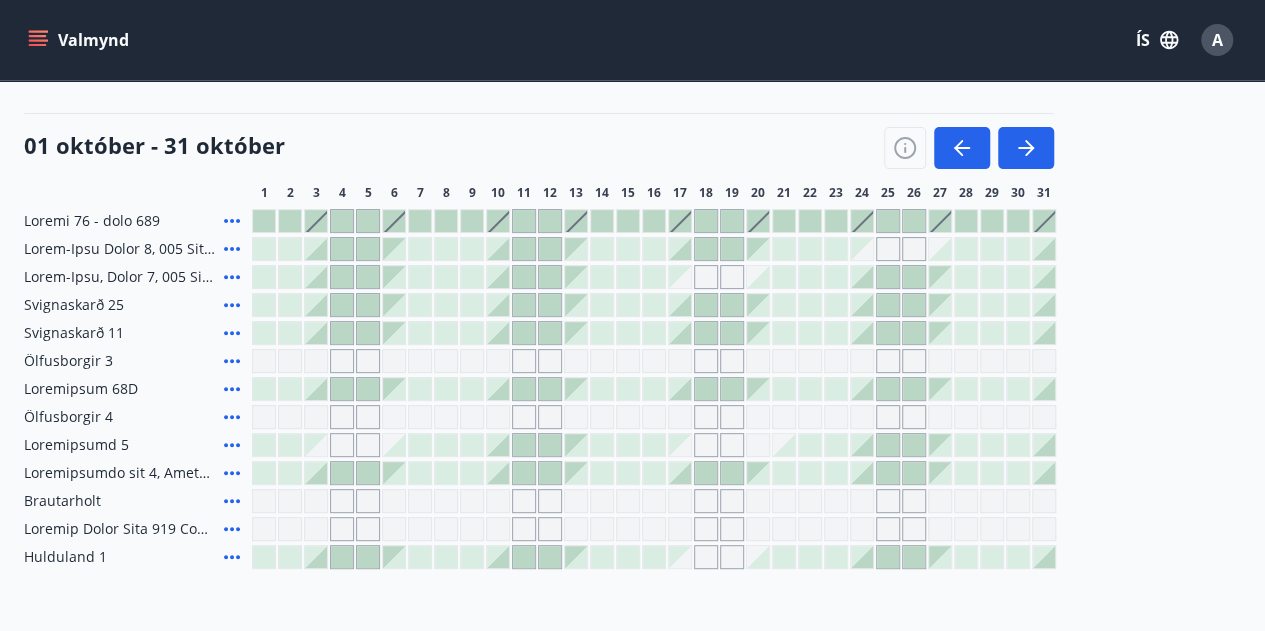 click at bounding box center (232, 221) 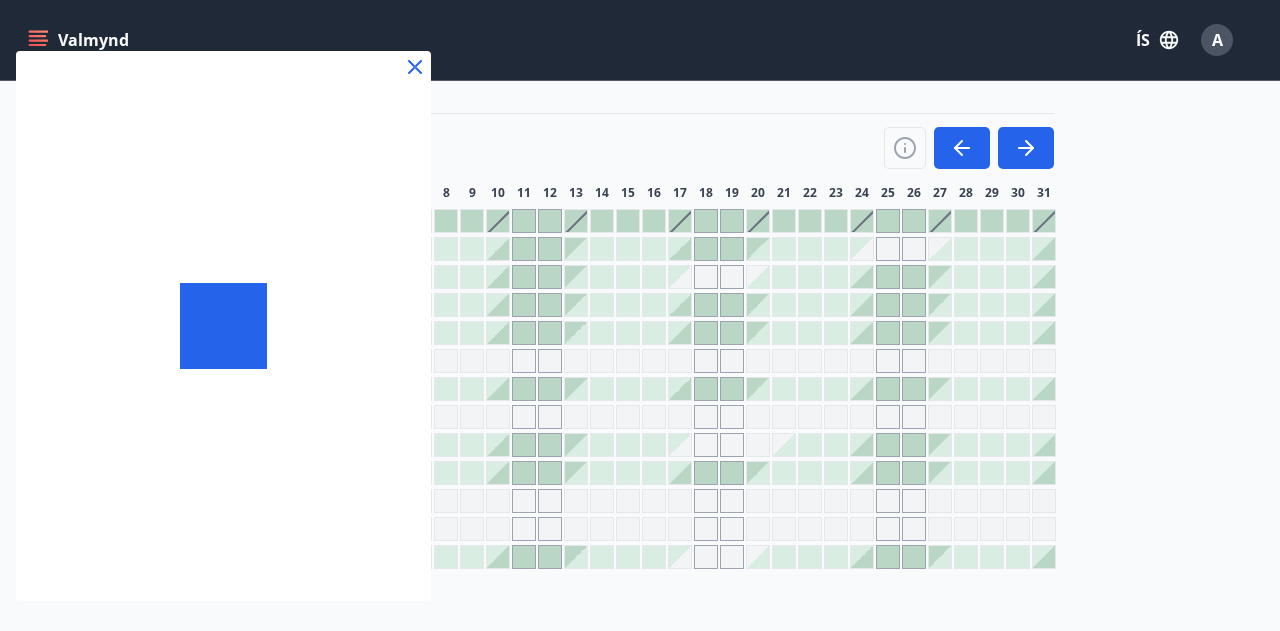 click at bounding box center [223, 326] 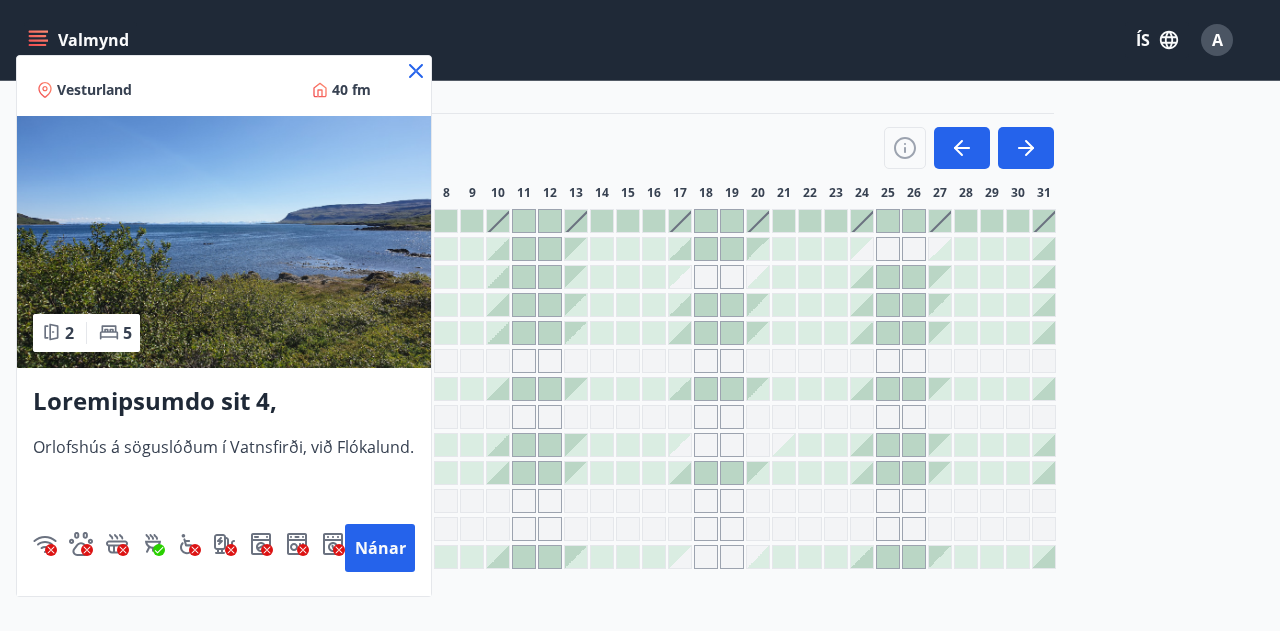 click at bounding box center [416, 71] 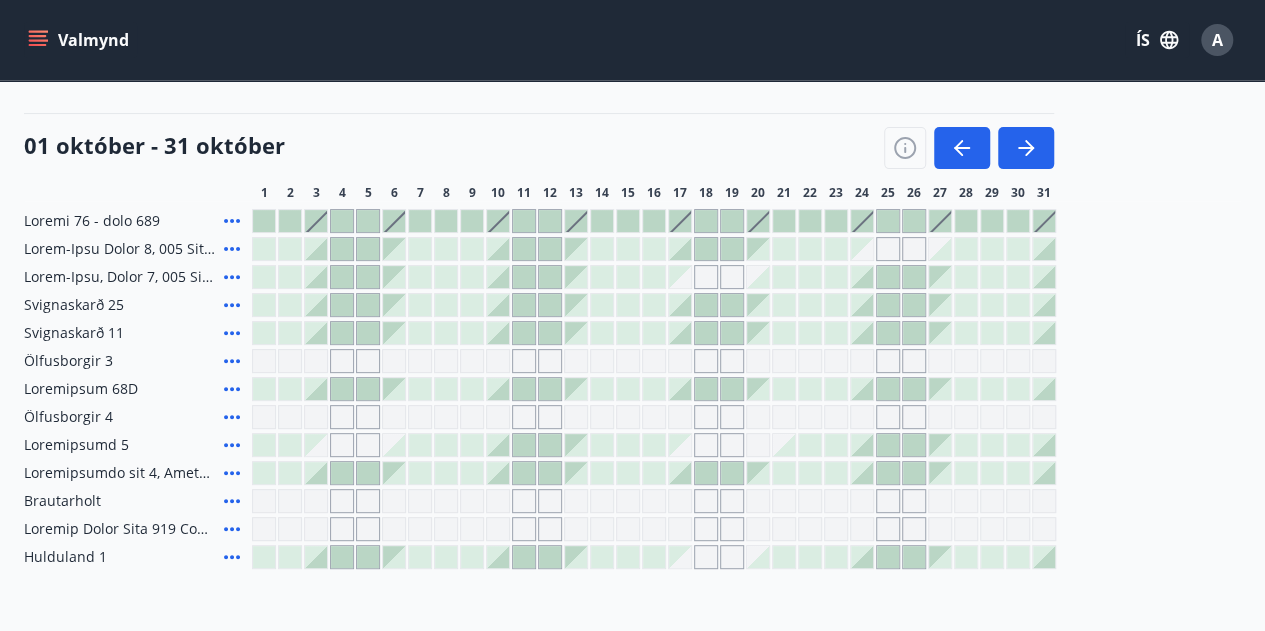 click at bounding box center (232, 221) 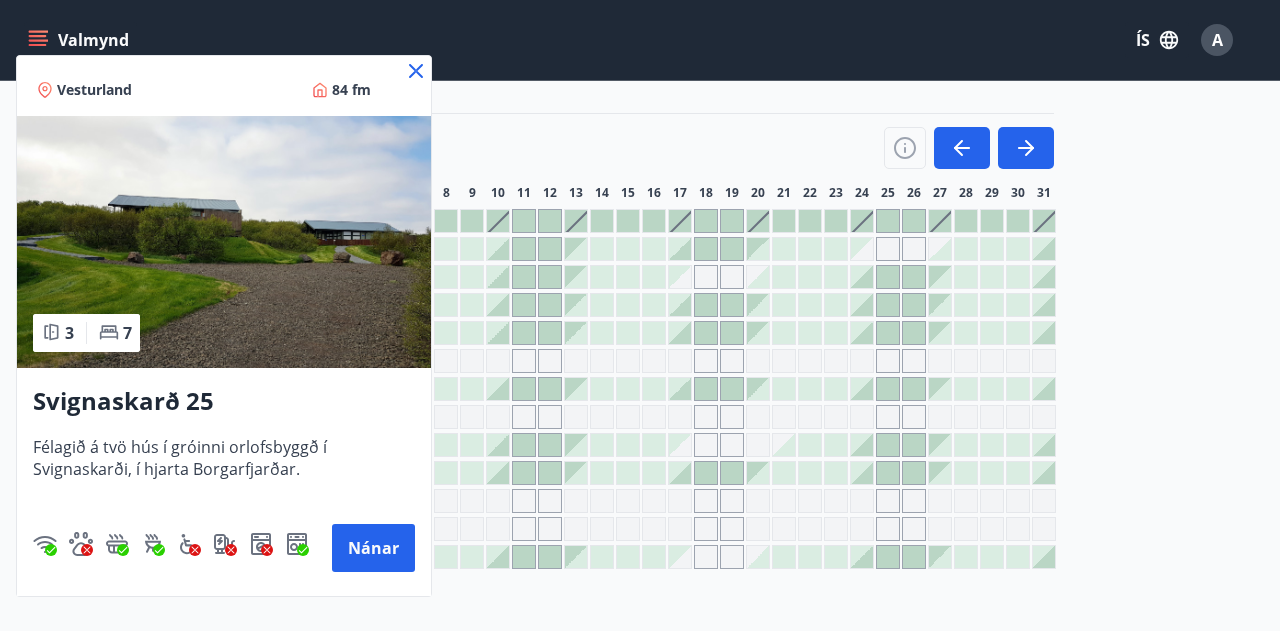 click at bounding box center (416, 71) 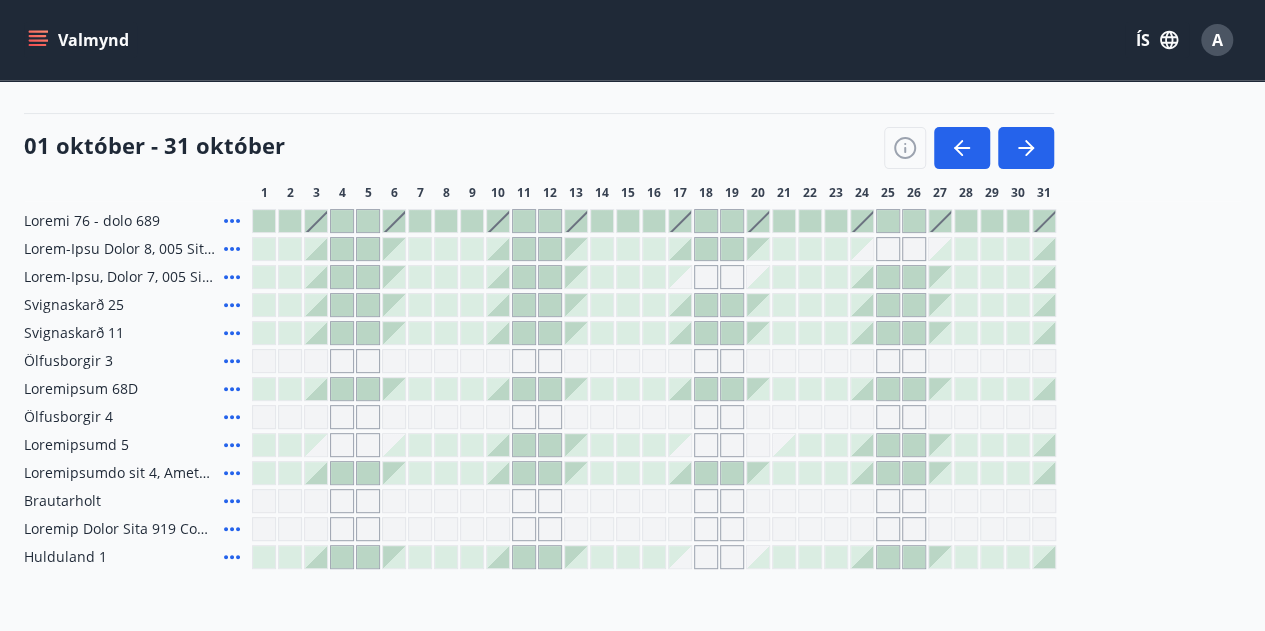 click at bounding box center (232, 221) 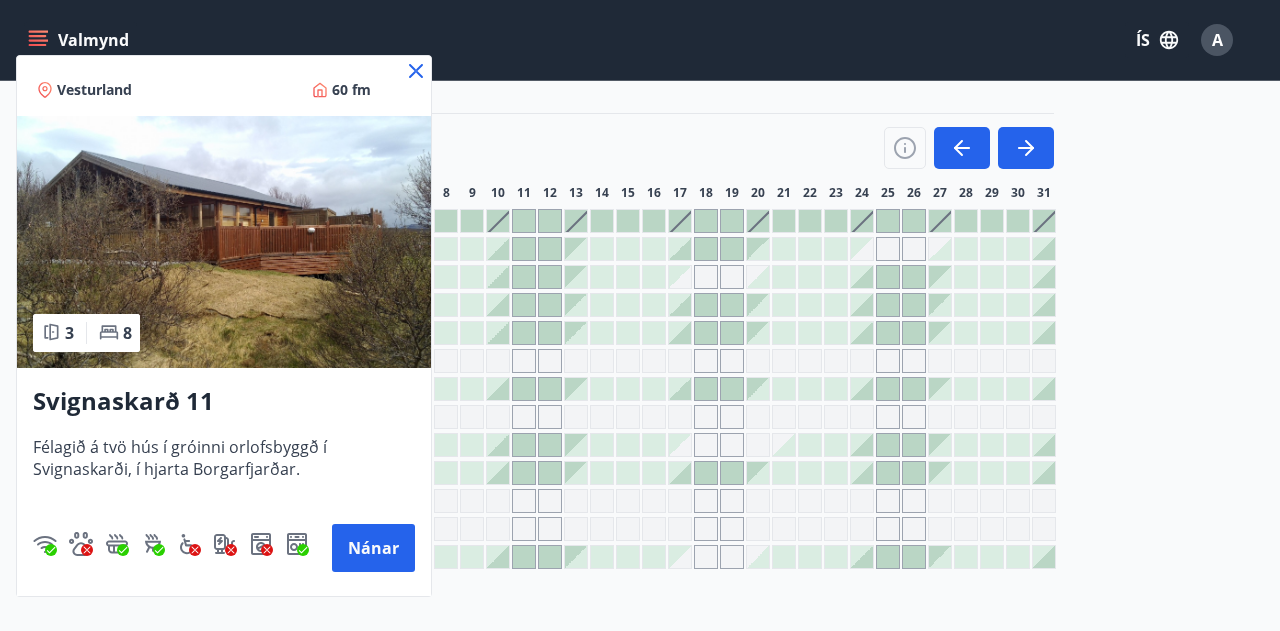 click at bounding box center (416, 71) 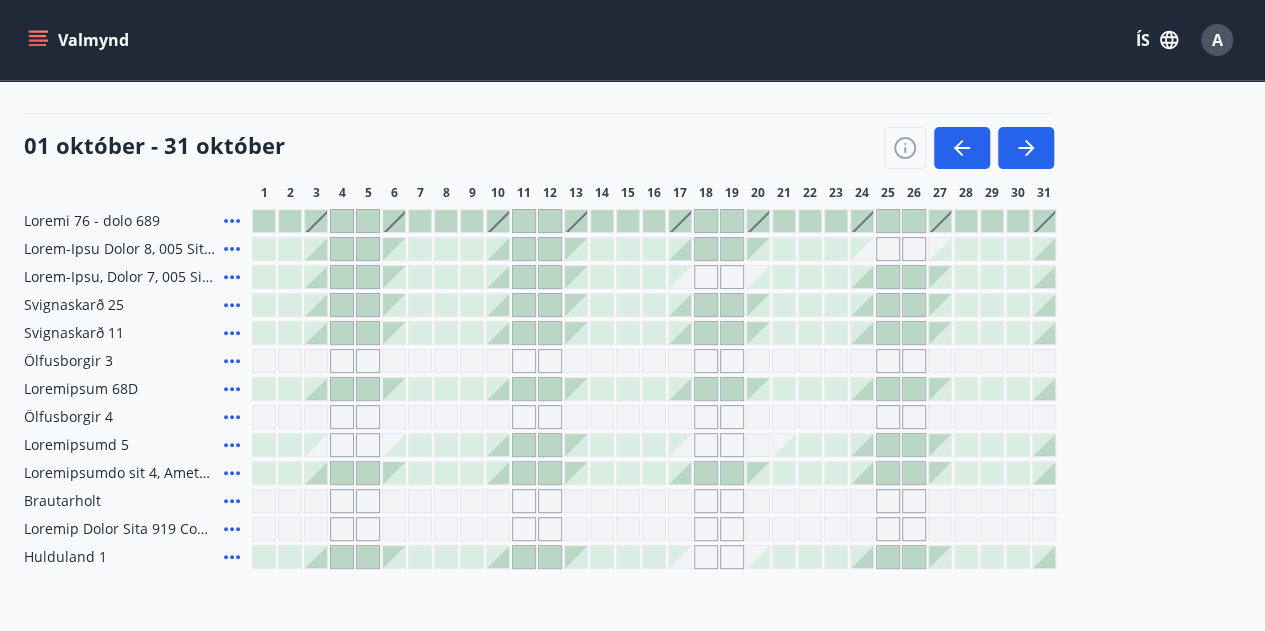 click at bounding box center [316, 249] 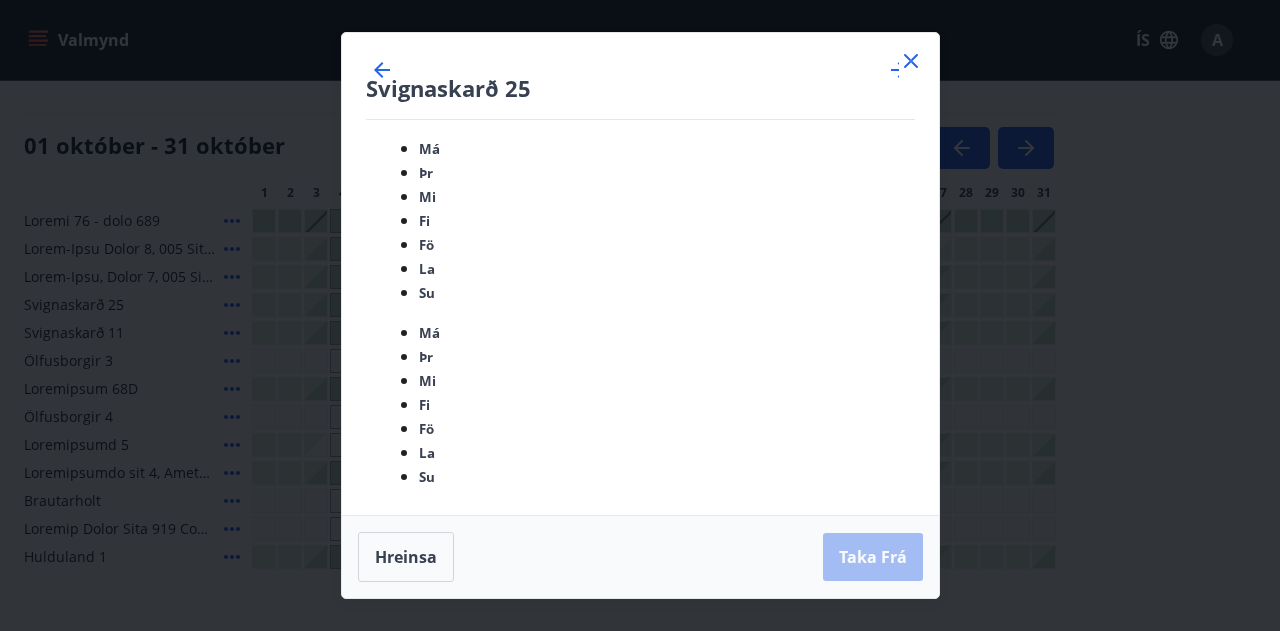 click at bounding box center [911, 61] 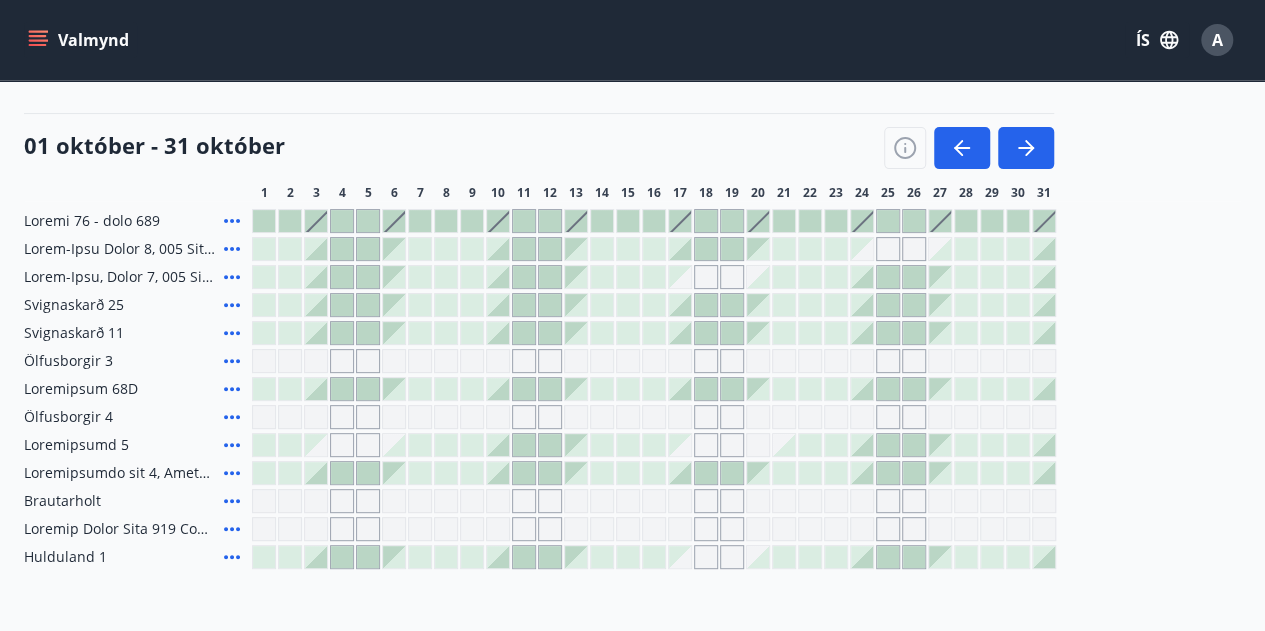 click at bounding box center [264, 249] 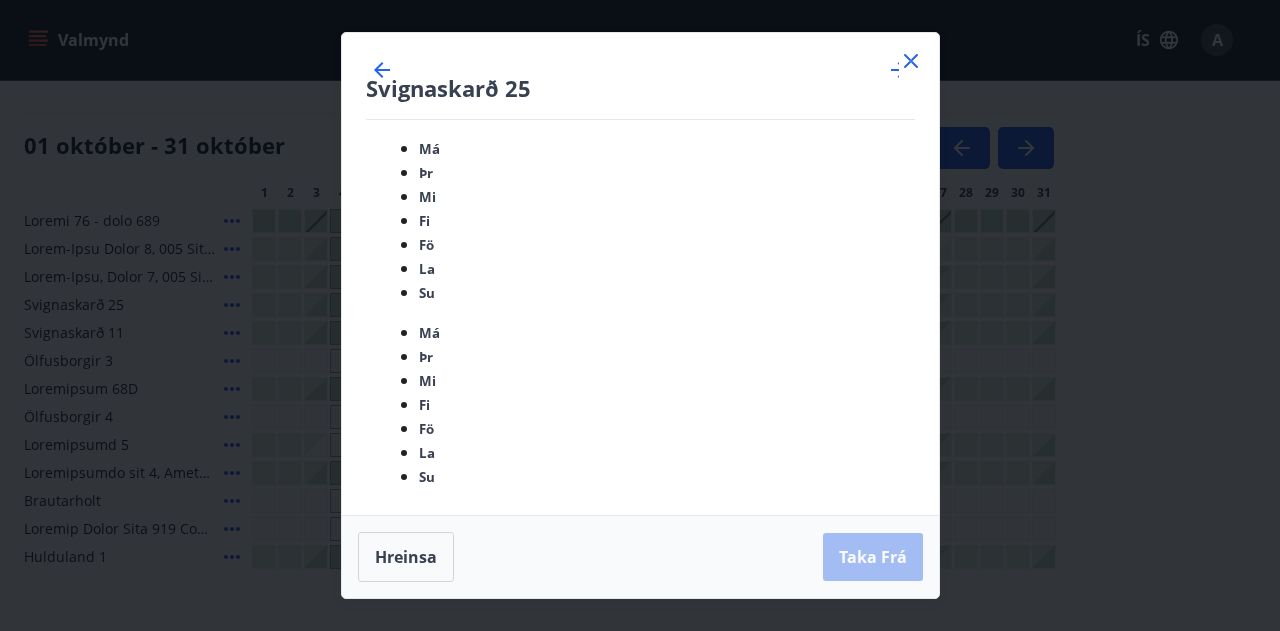 click at bounding box center (911, 61) 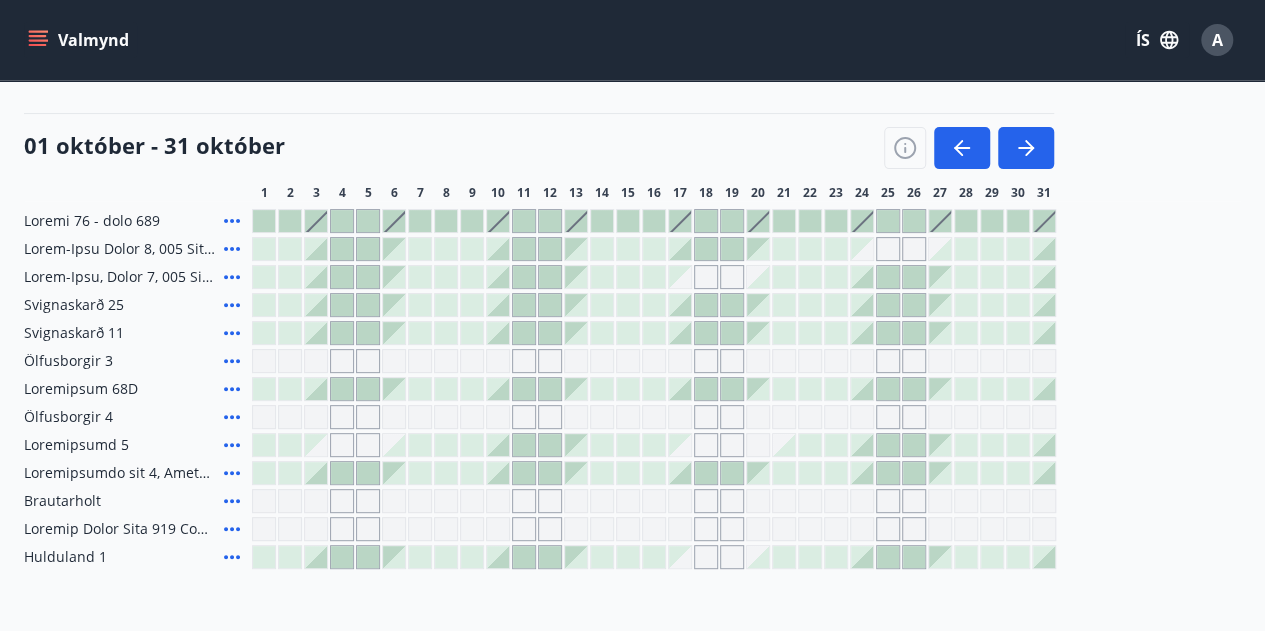 click at bounding box center (316, 249) 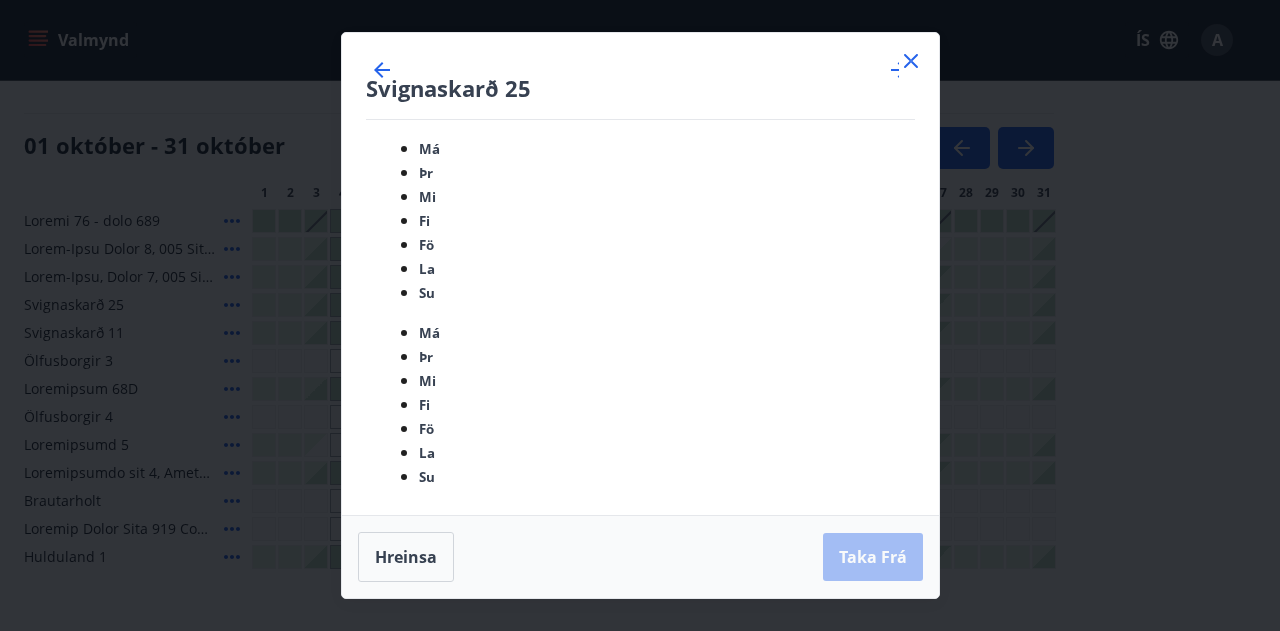 click on "26" at bounding box center (614, 1010) 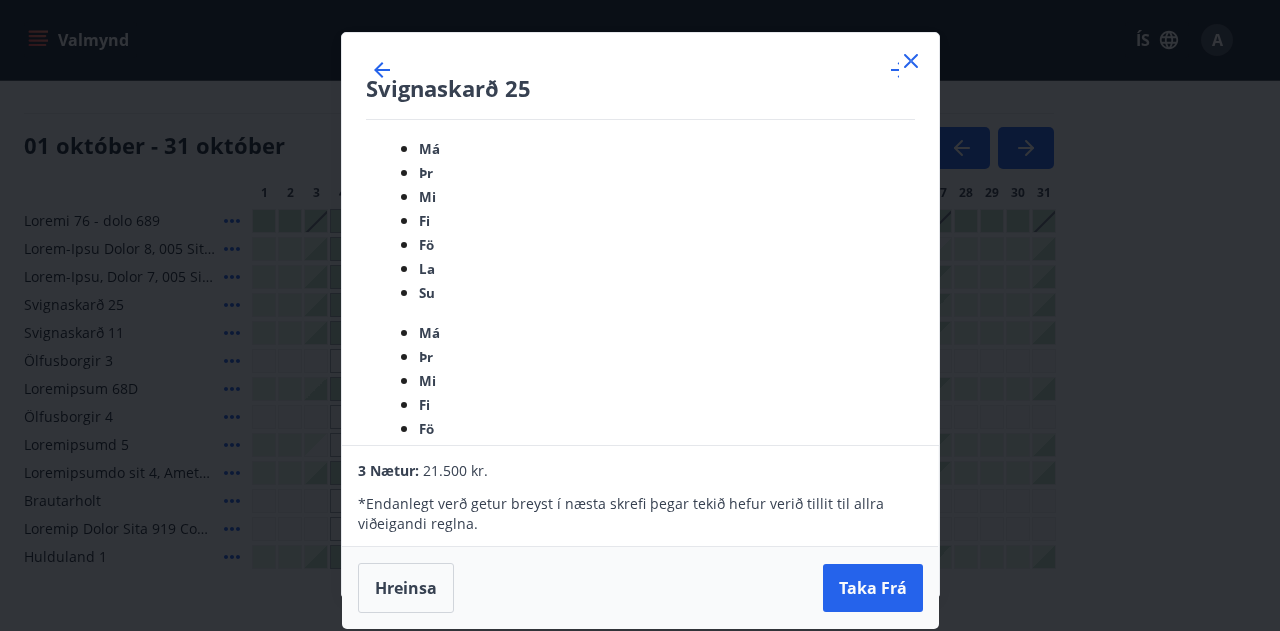 click on "23" at bounding box center [506, 1010] 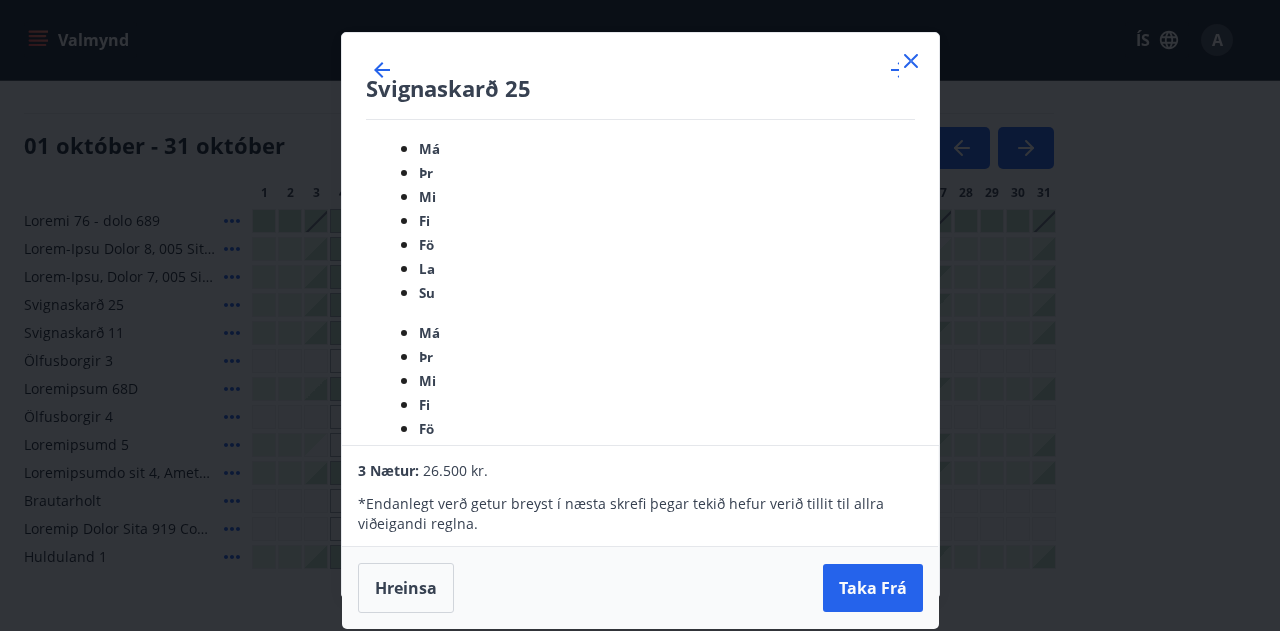 click on "26" at bounding box center [614, 1010] 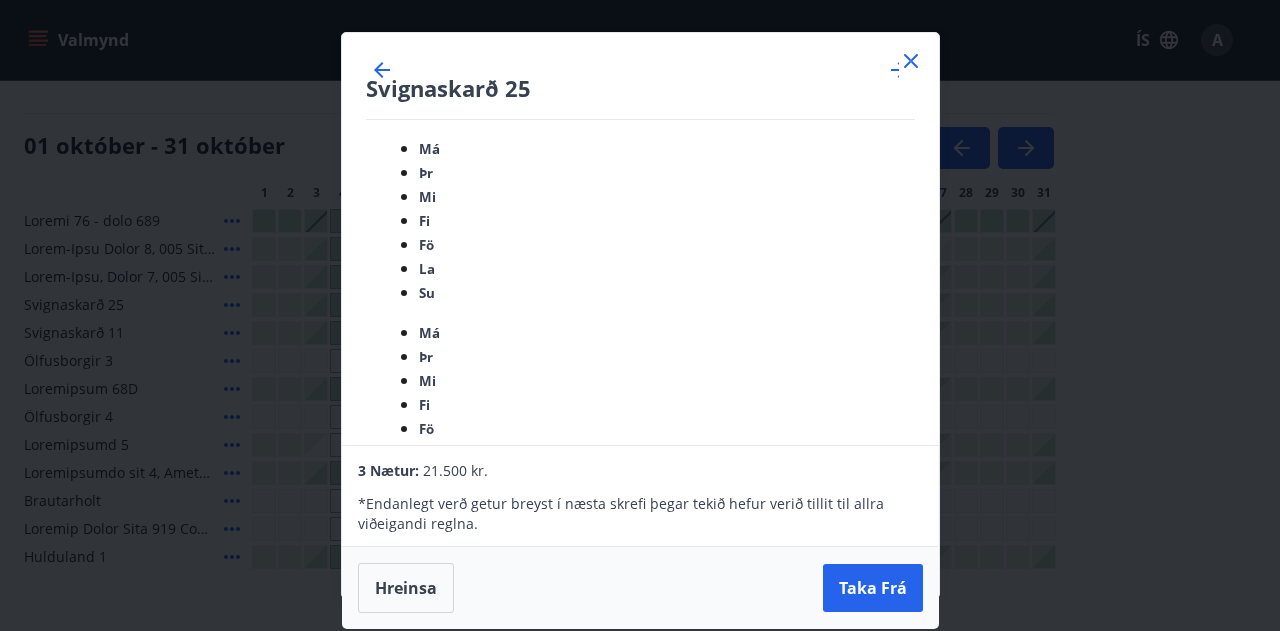 click on "23" at bounding box center [506, 1010] 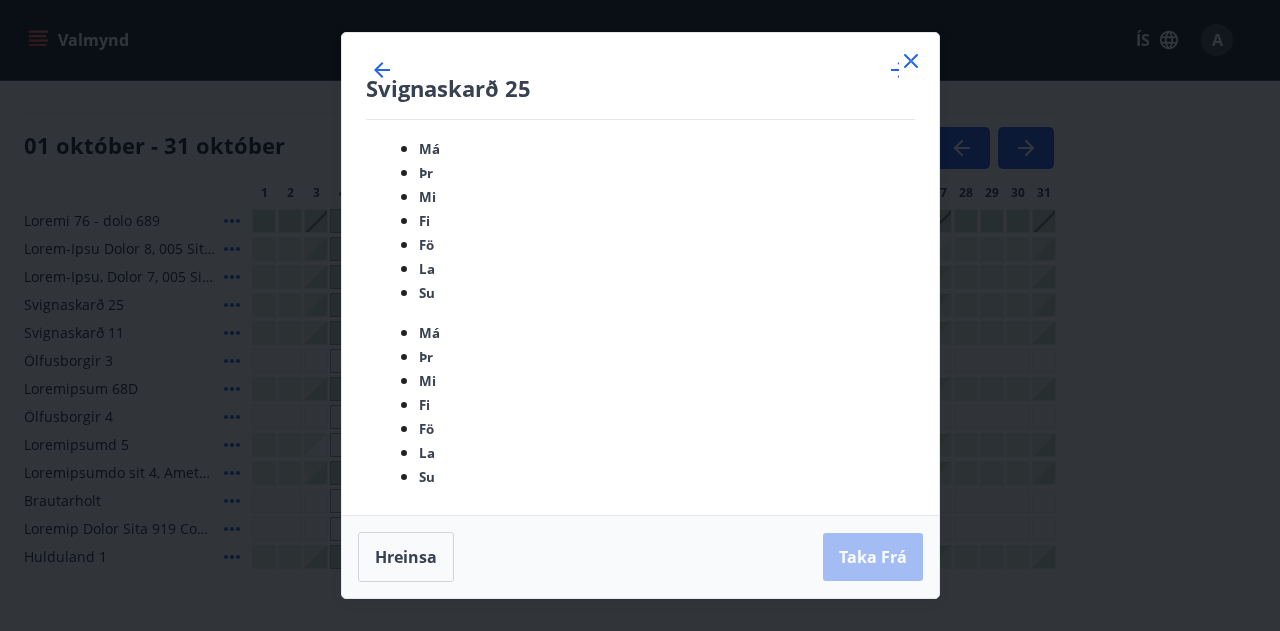 click on "26" at bounding box center [614, 1010] 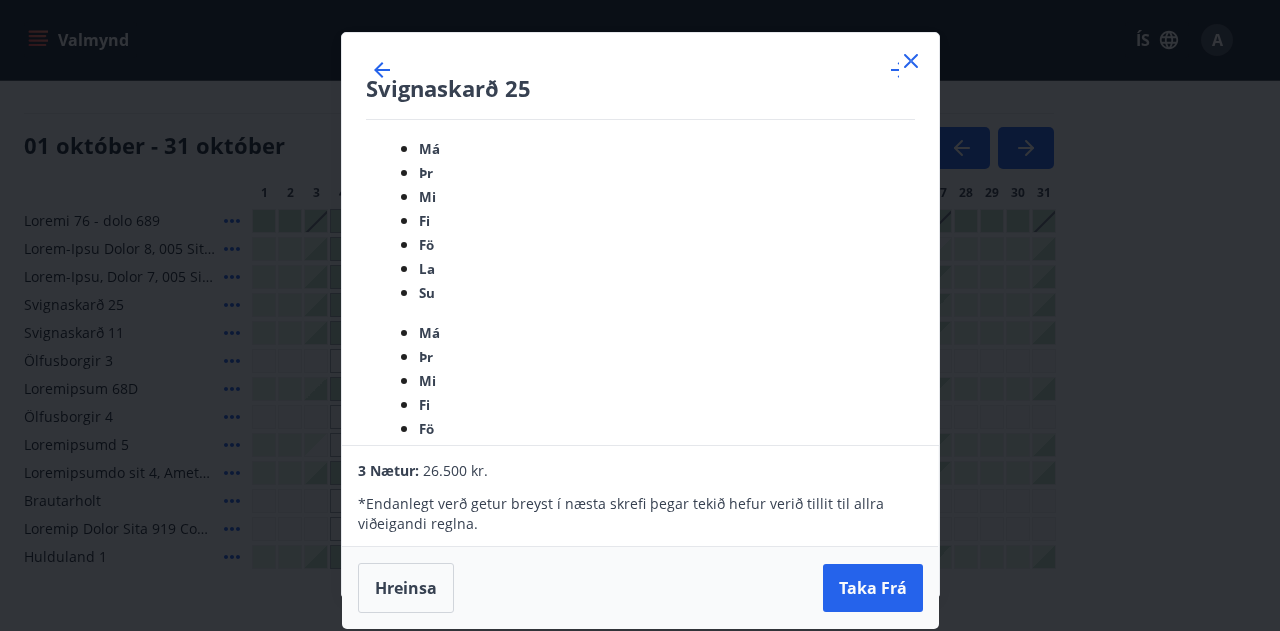 drag, startPoint x: 614, startPoint y: 361, endPoint x: 605, endPoint y: 337, distance: 25.632011 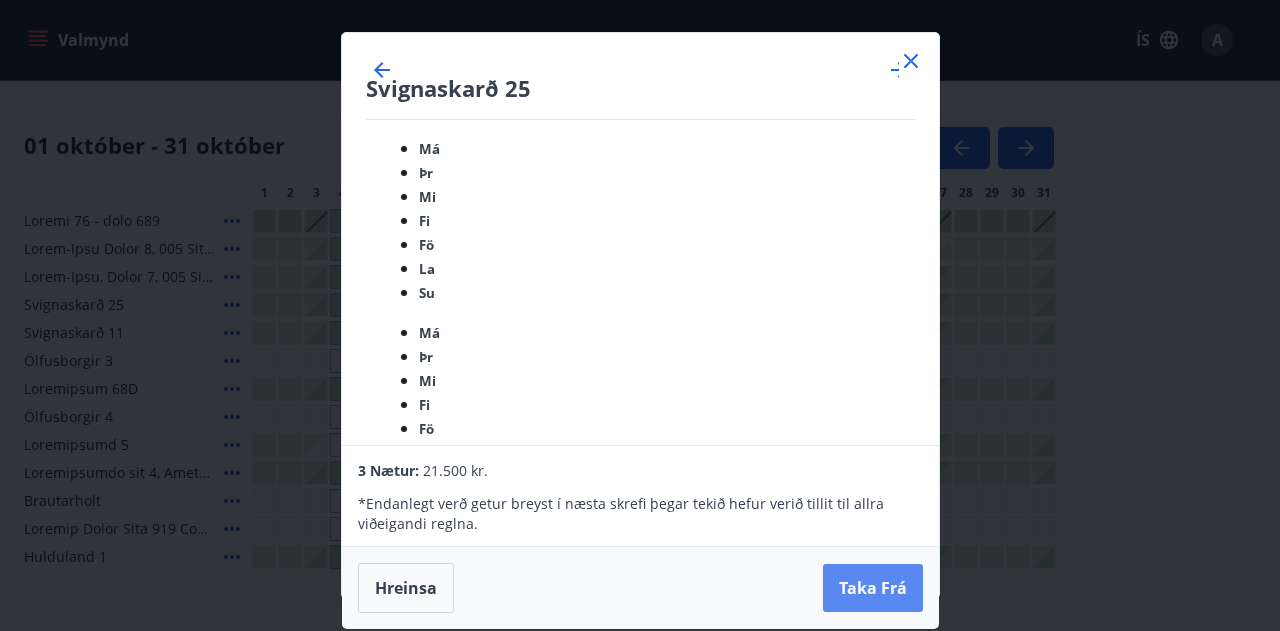 click on "Taka Frá" at bounding box center (873, 588) 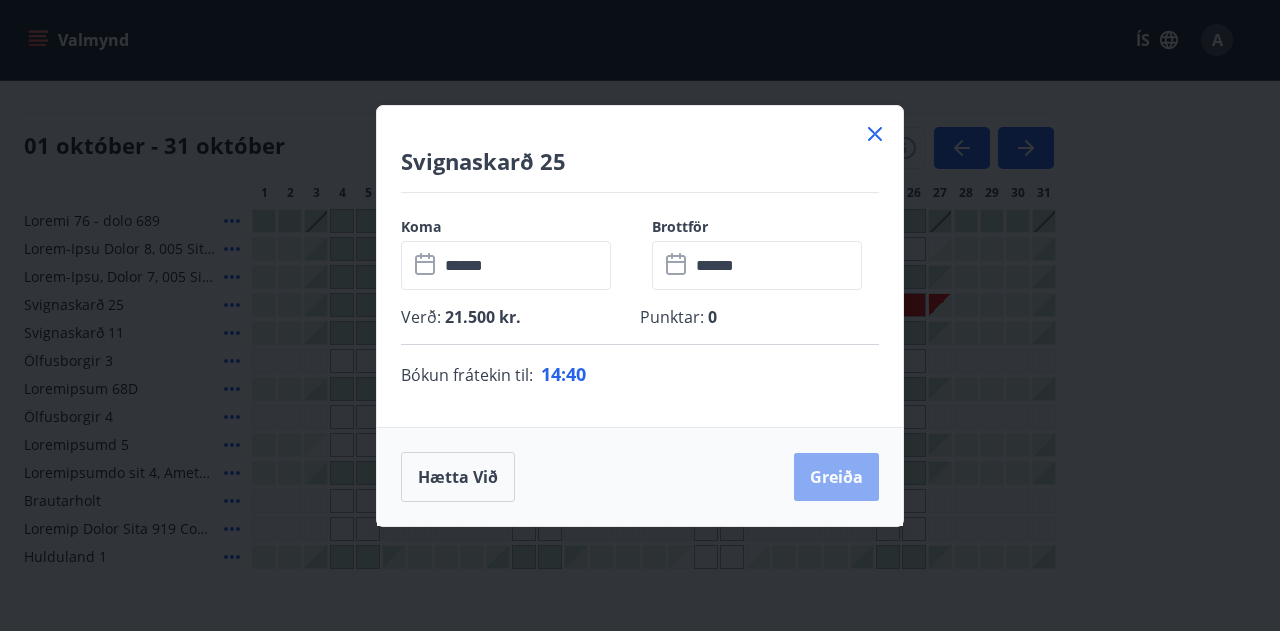 click on "Greiða" at bounding box center [836, 477] 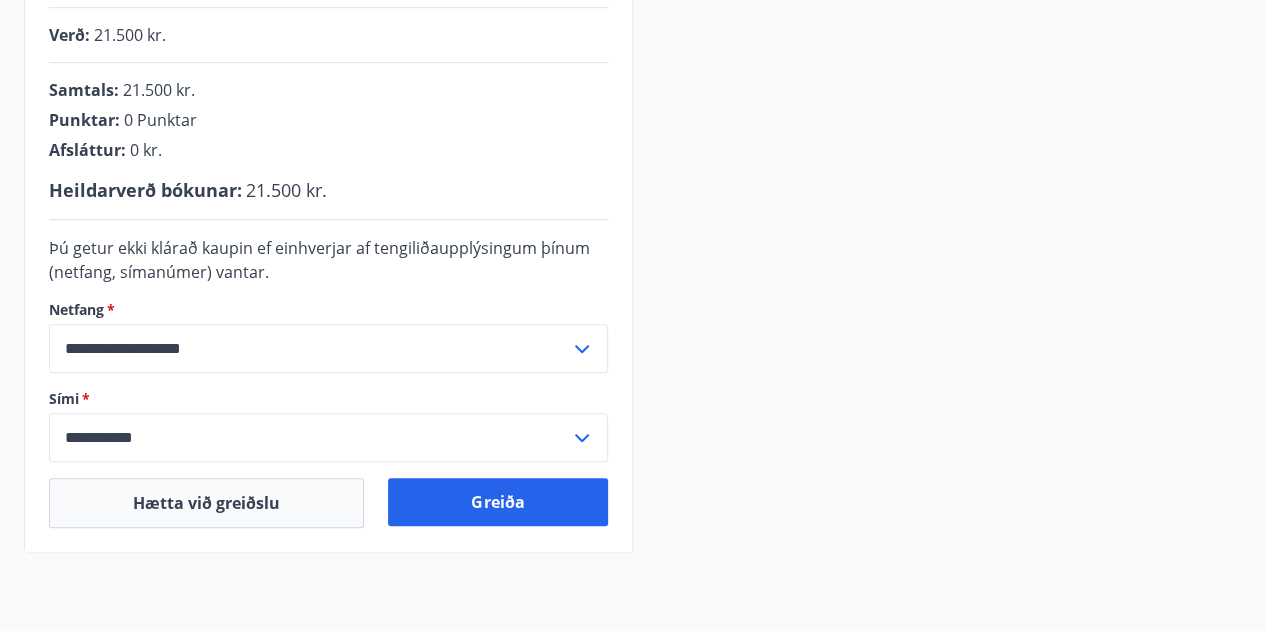 scroll, scrollTop: 500, scrollLeft: 0, axis: vertical 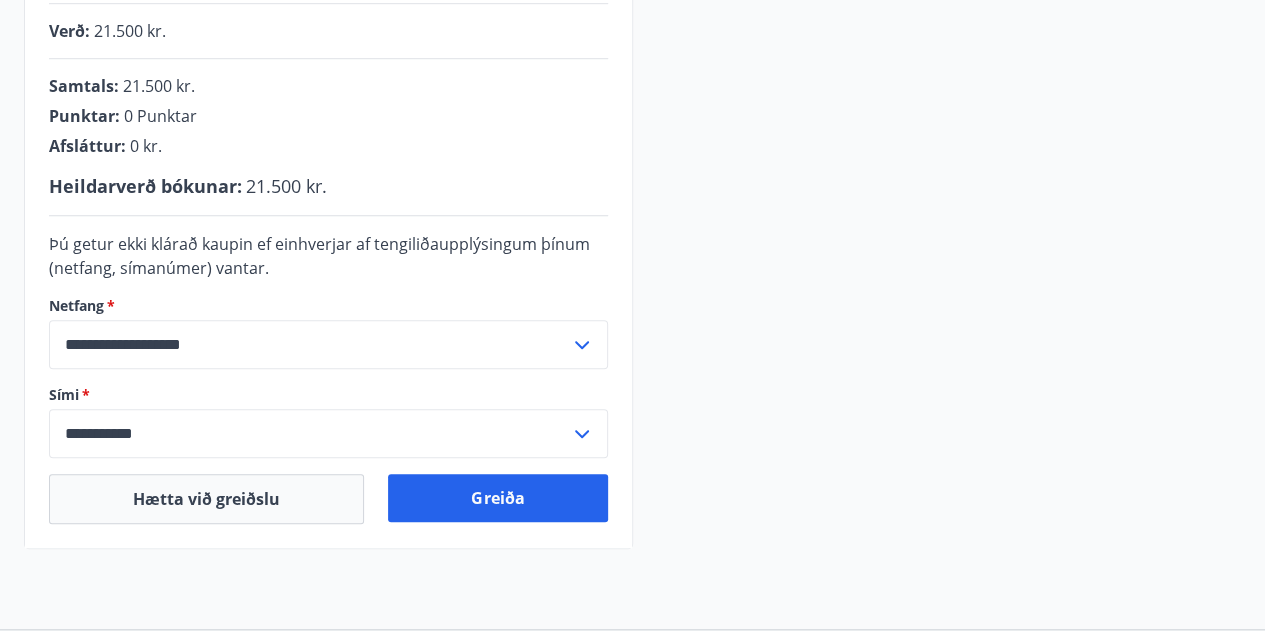 click at bounding box center (582, 345) 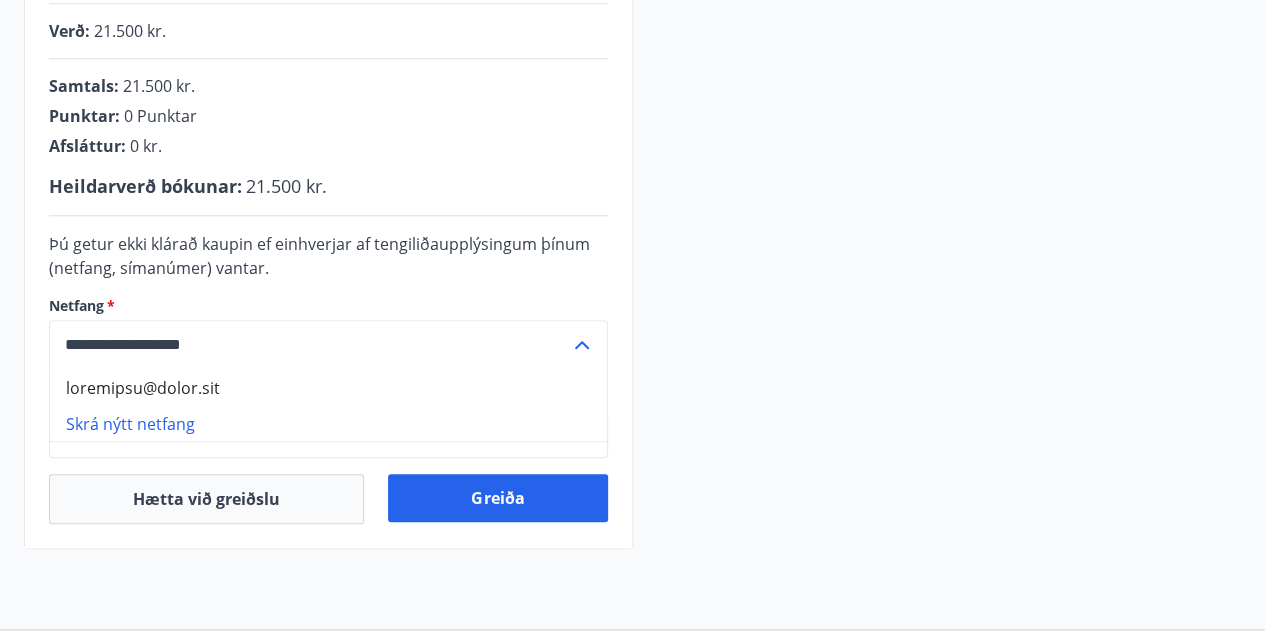 click at bounding box center (582, 345) 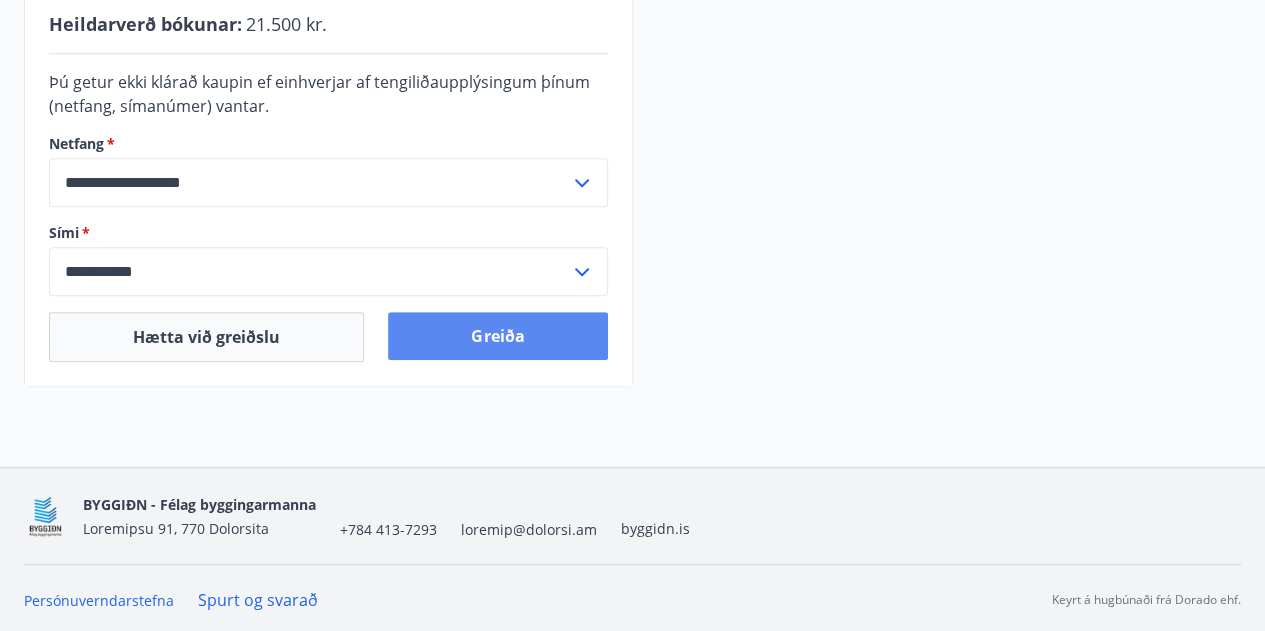 scroll, scrollTop: 663, scrollLeft: 0, axis: vertical 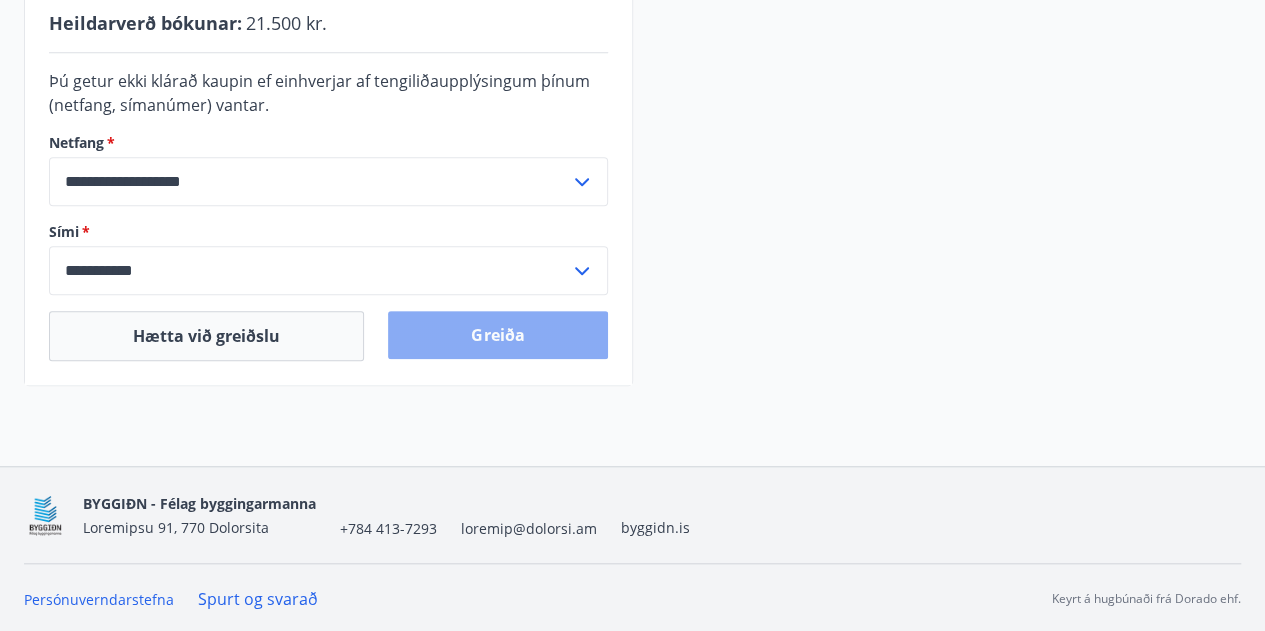 click on "Greiða" at bounding box center [497, 335] 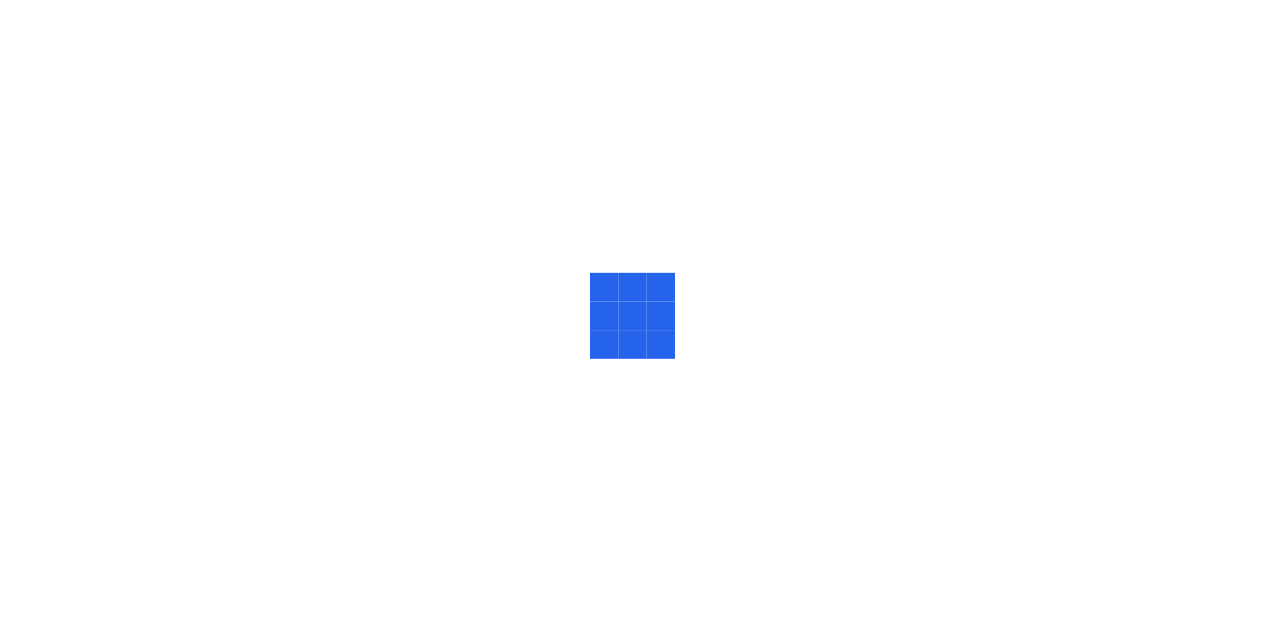 scroll, scrollTop: 0, scrollLeft: 0, axis: both 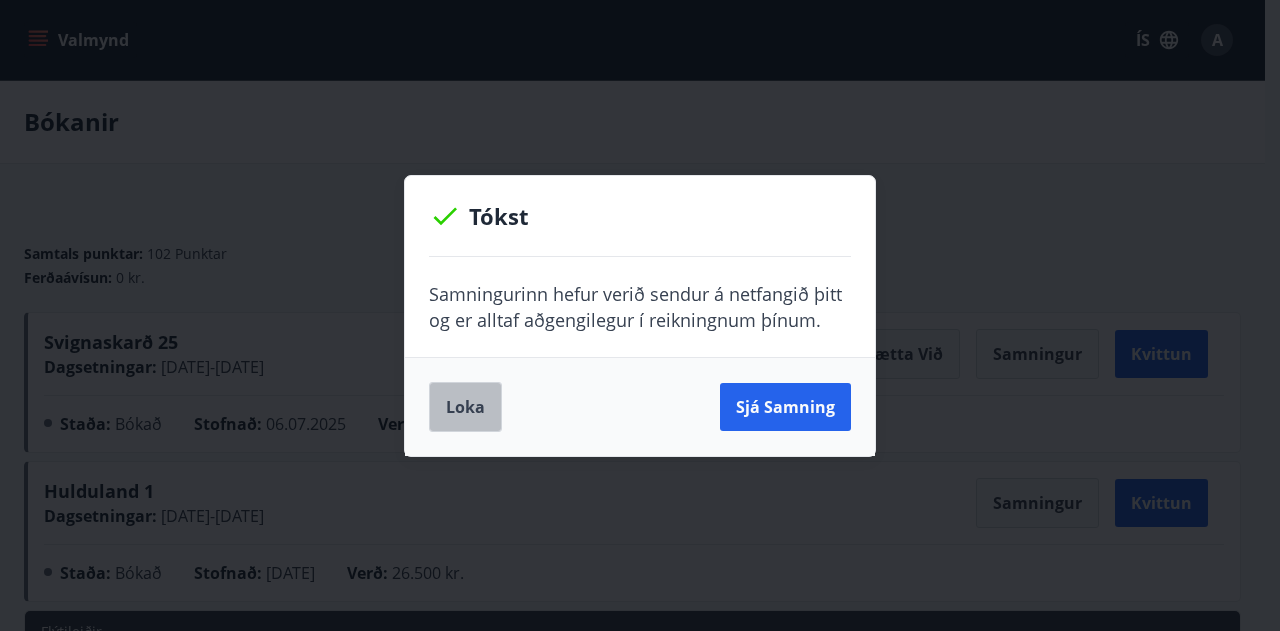click on "Loka" at bounding box center [465, 407] 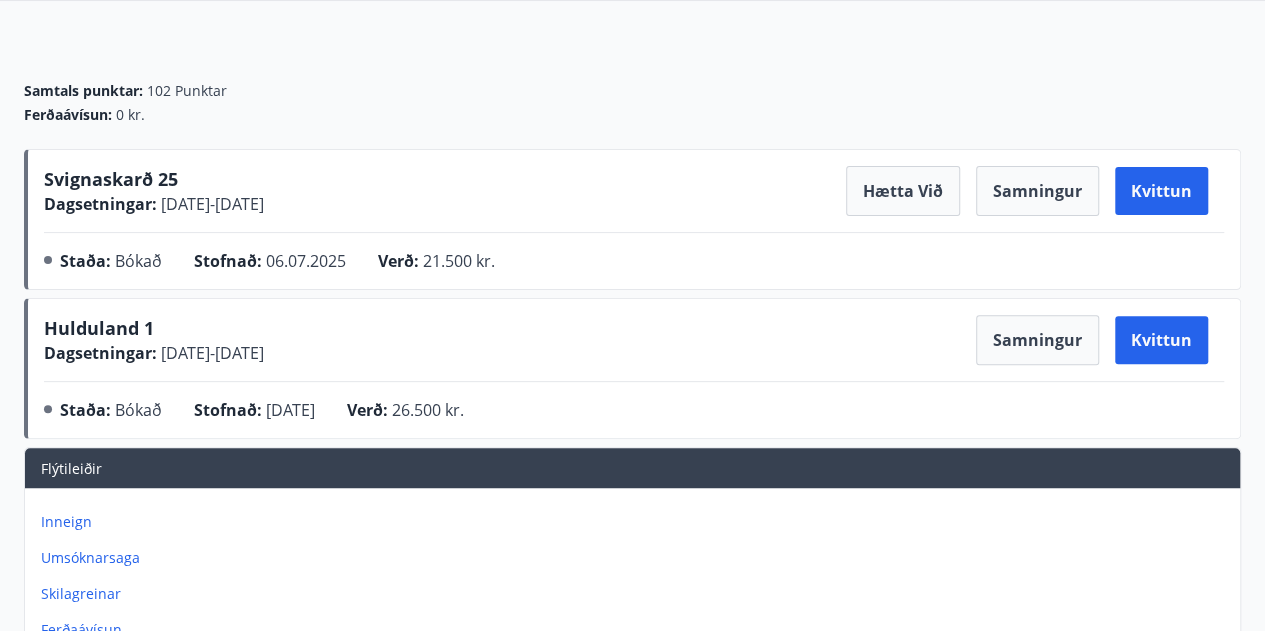 scroll, scrollTop: 77, scrollLeft: 0, axis: vertical 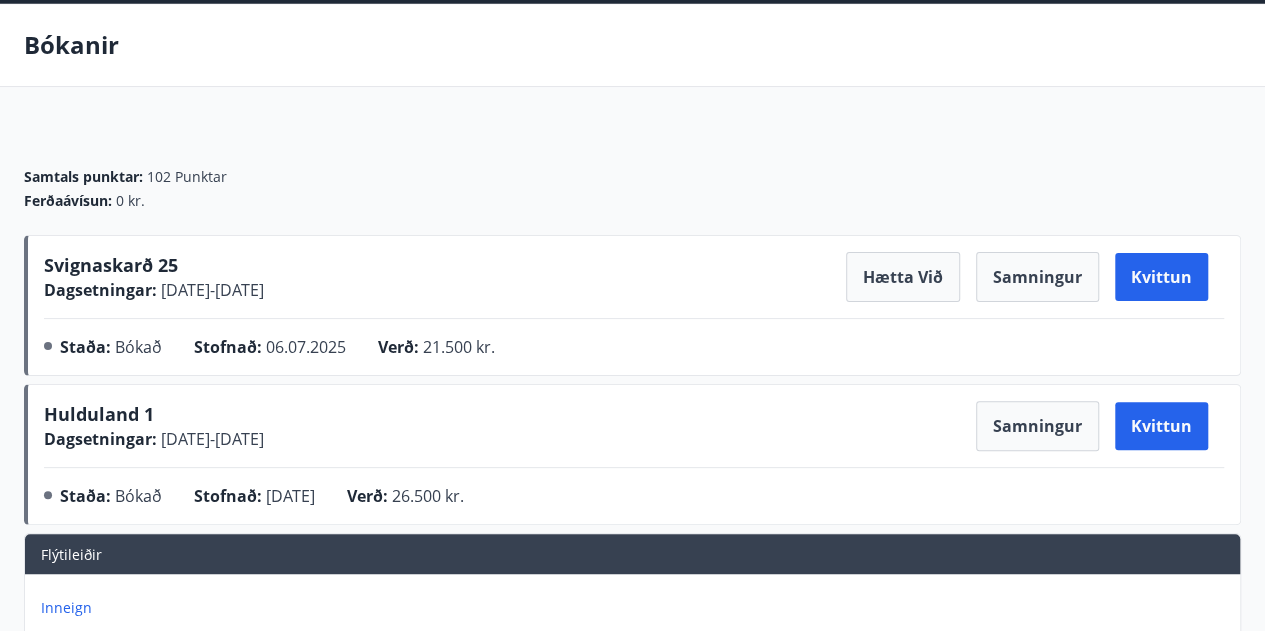 click on "Svignaskarð 25" at bounding box center (111, 265) 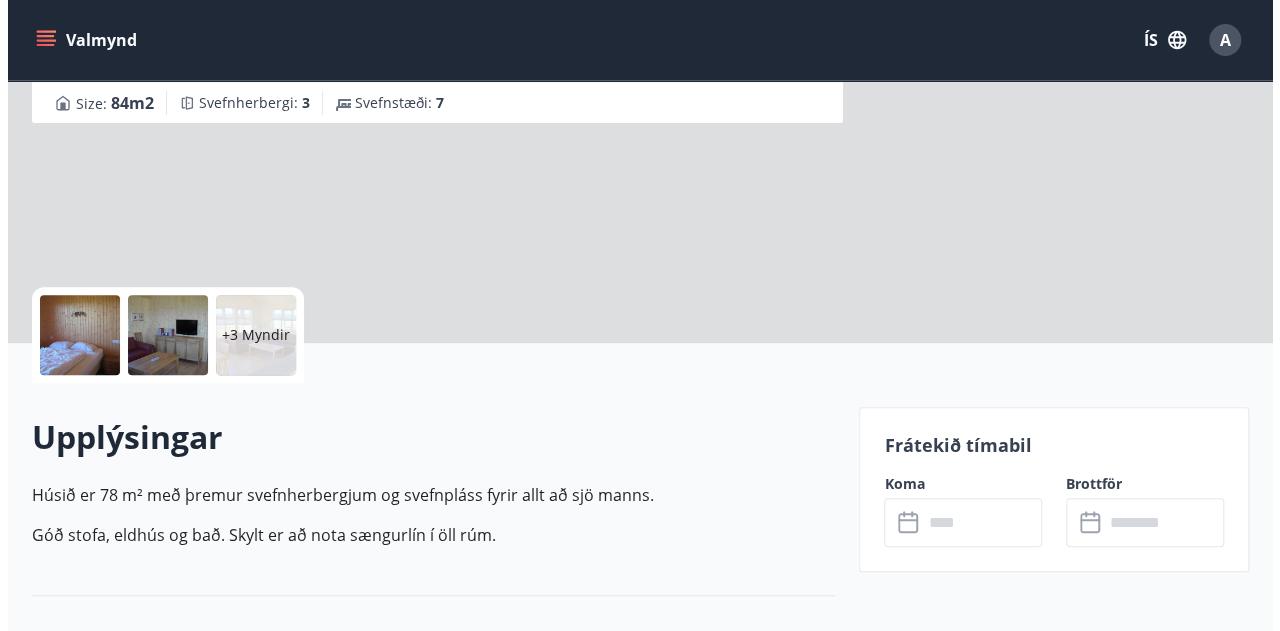 scroll, scrollTop: 259, scrollLeft: 0, axis: vertical 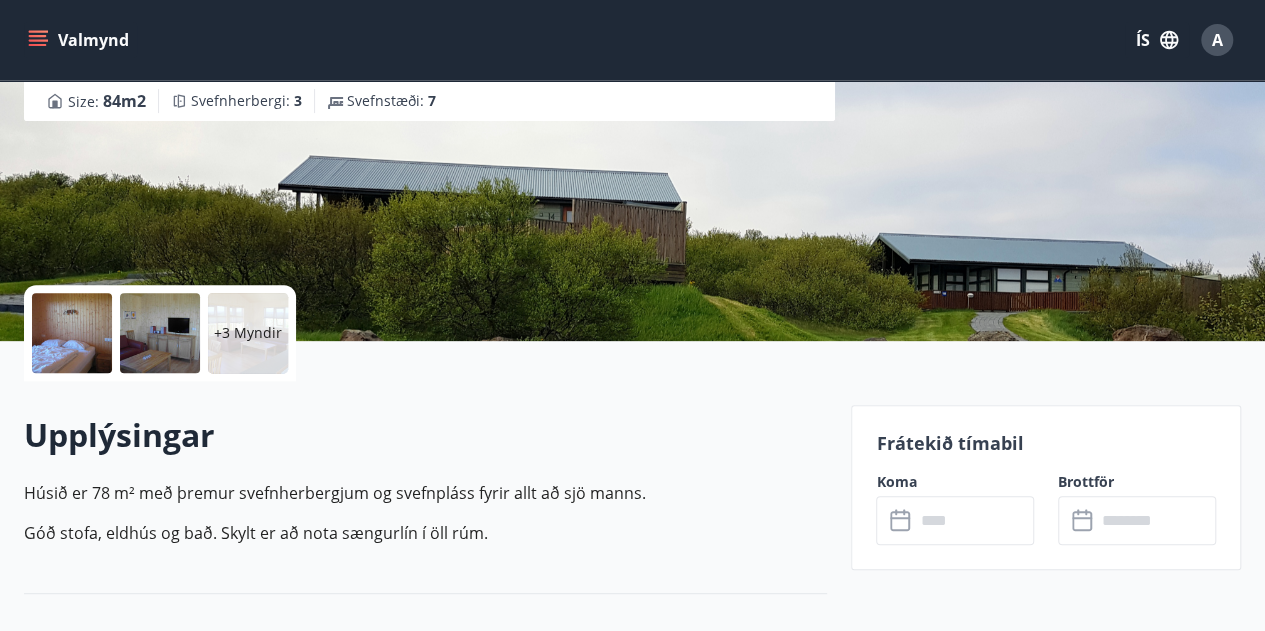 click on "+3 Myndir" at bounding box center [248, 333] 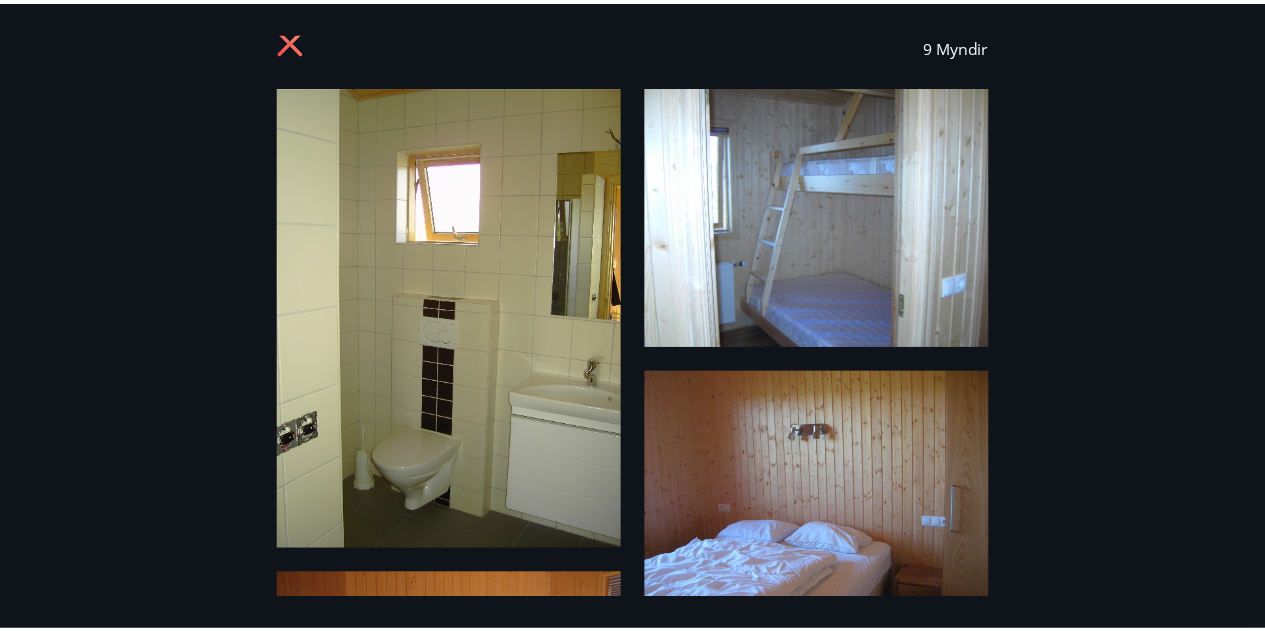 scroll, scrollTop: 0, scrollLeft: 0, axis: both 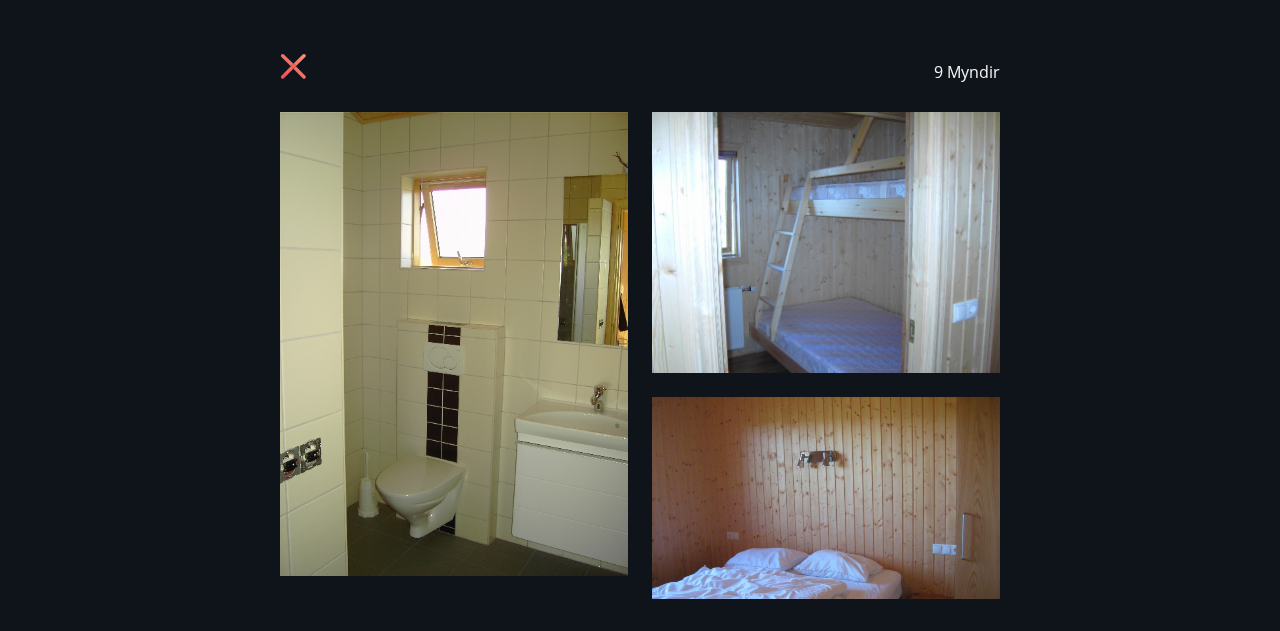 click at bounding box center [296, 69] 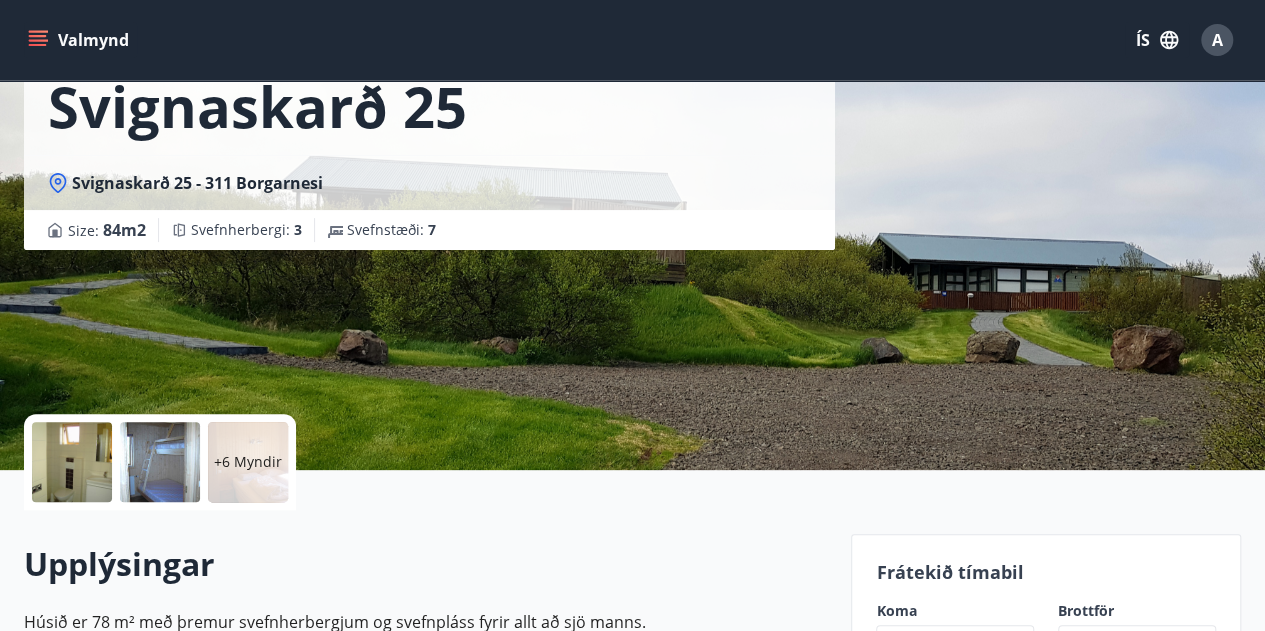 scroll, scrollTop: 0, scrollLeft: 0, axis: both 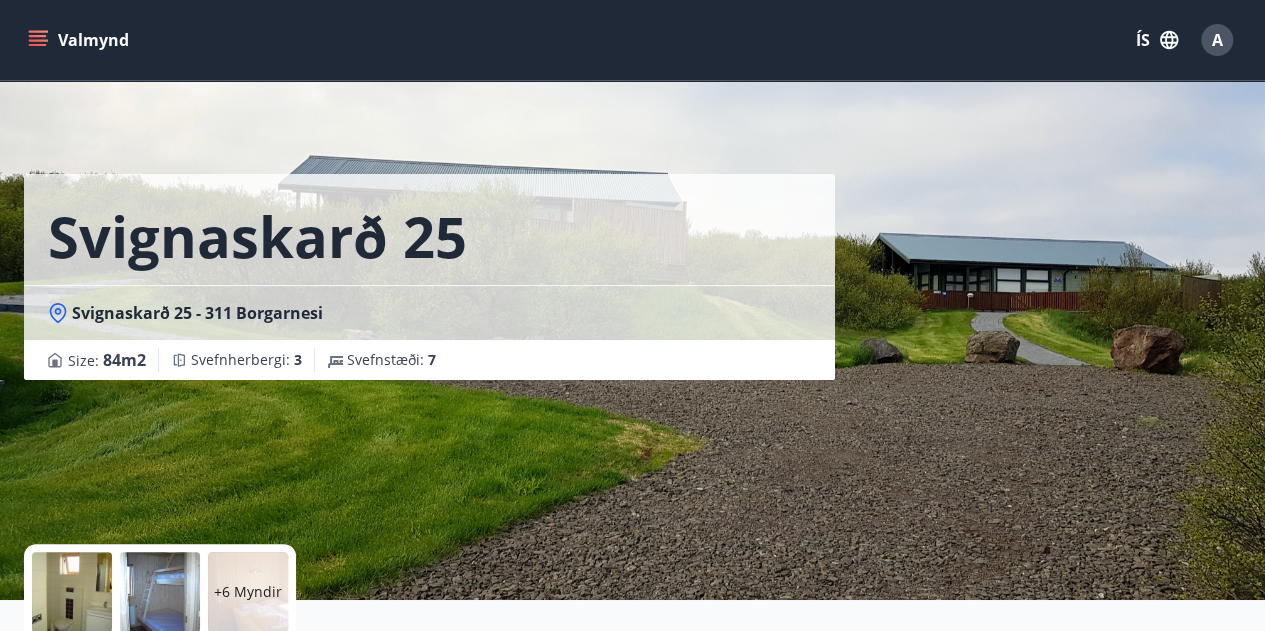click on "Size : 84 m2 Svefnherbergi : 3 Svefnstæði : 7" at bounding box center [429, 360] 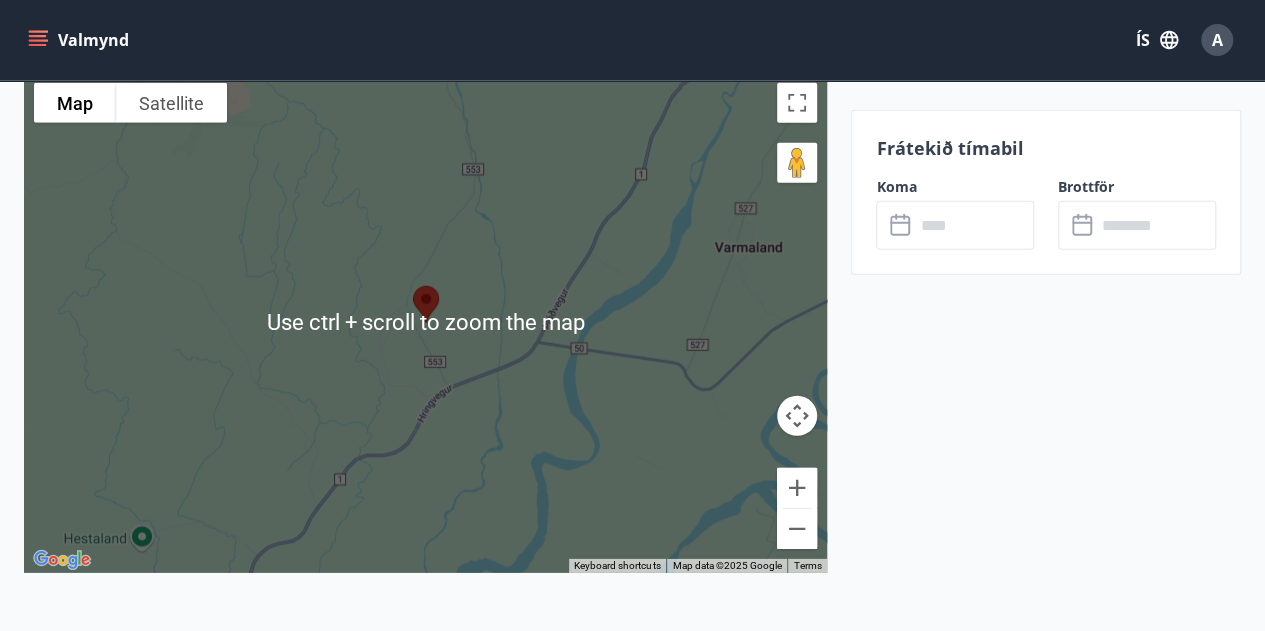 scroll, scrollTop: 2822, scrollLeft: 0, axis: vertical 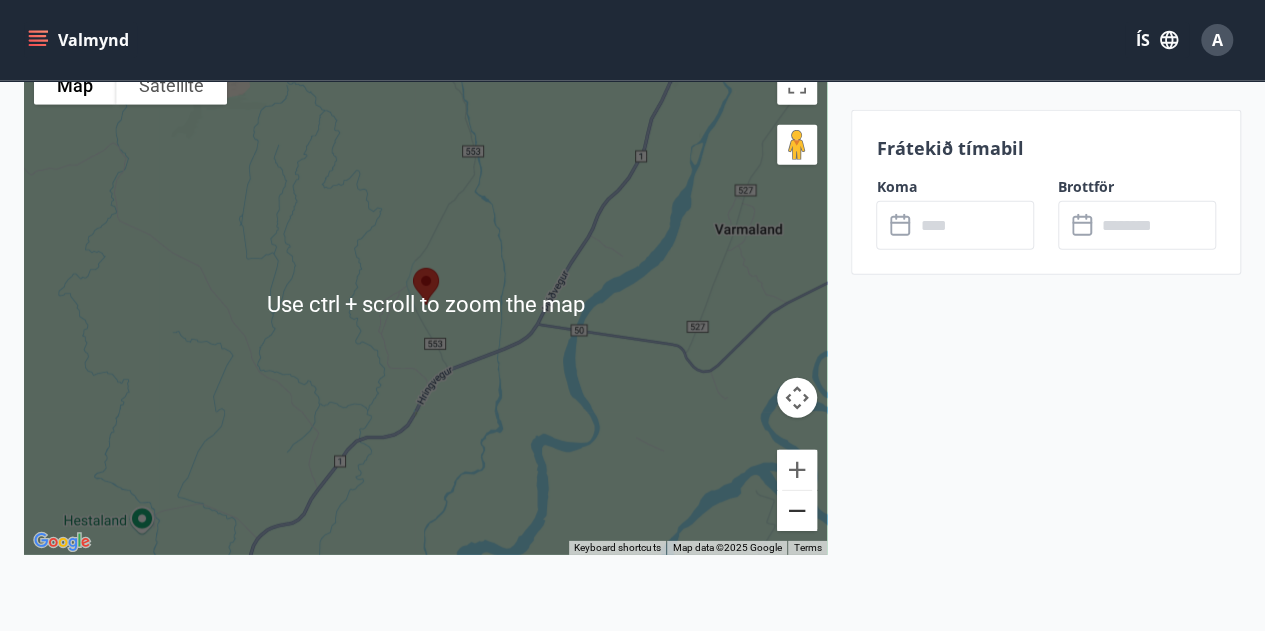 click at bounding box center [797, 511] 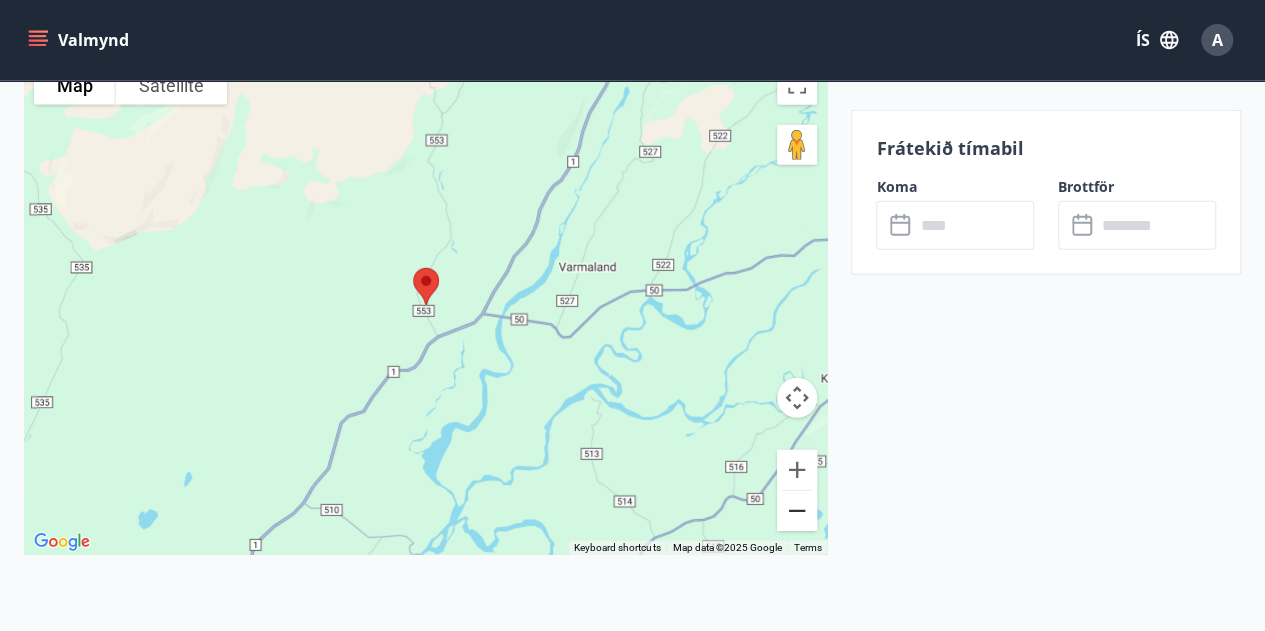 click at bounding box center [797, 511] 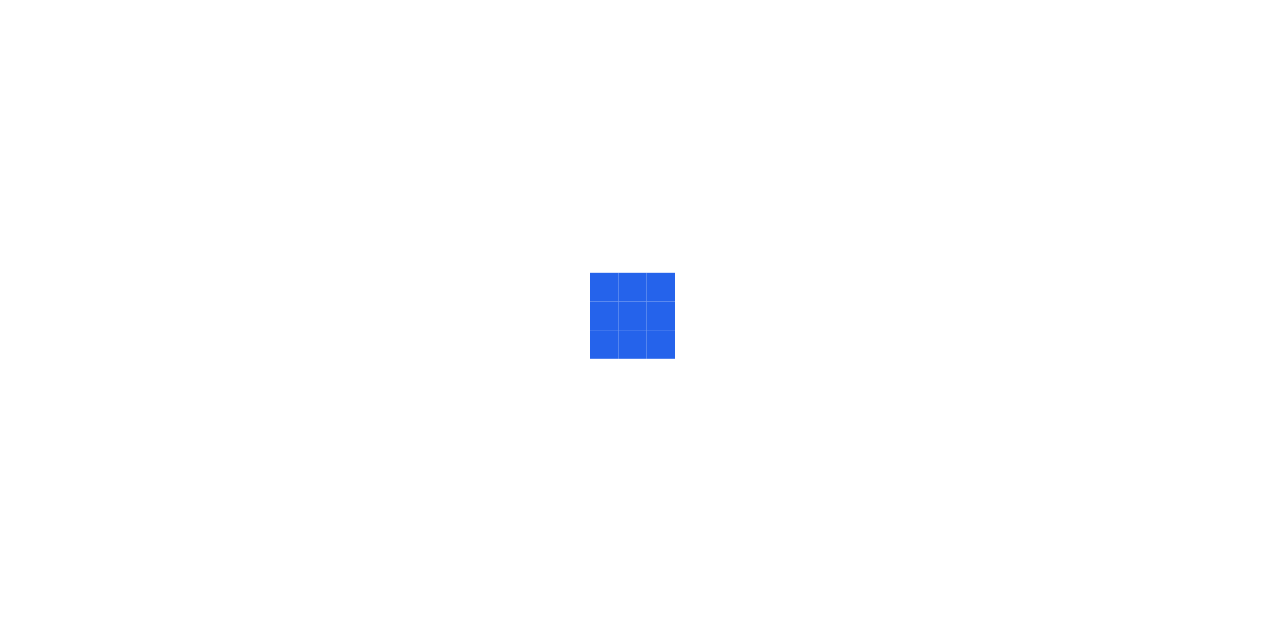 scroll, scrollTop: 0, scrollLeft: 0, axis: both 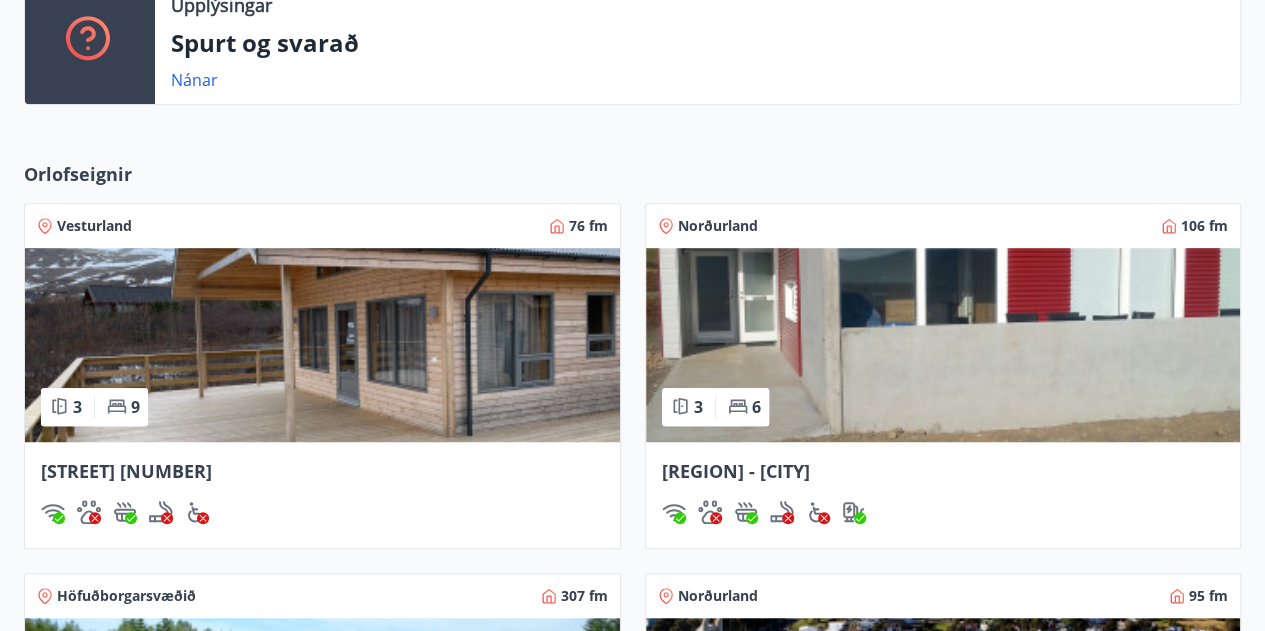 click at bounding box center [322, 345] 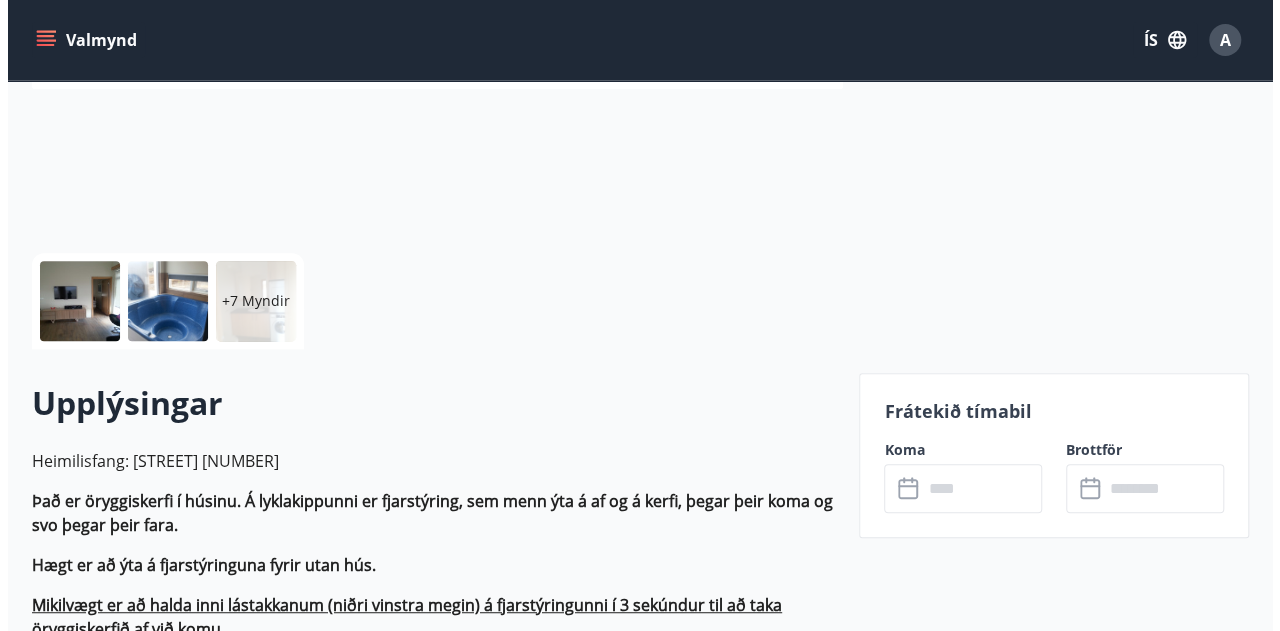 scroll, scrollTop: 132, scrollLeft: 0, axis: vertical 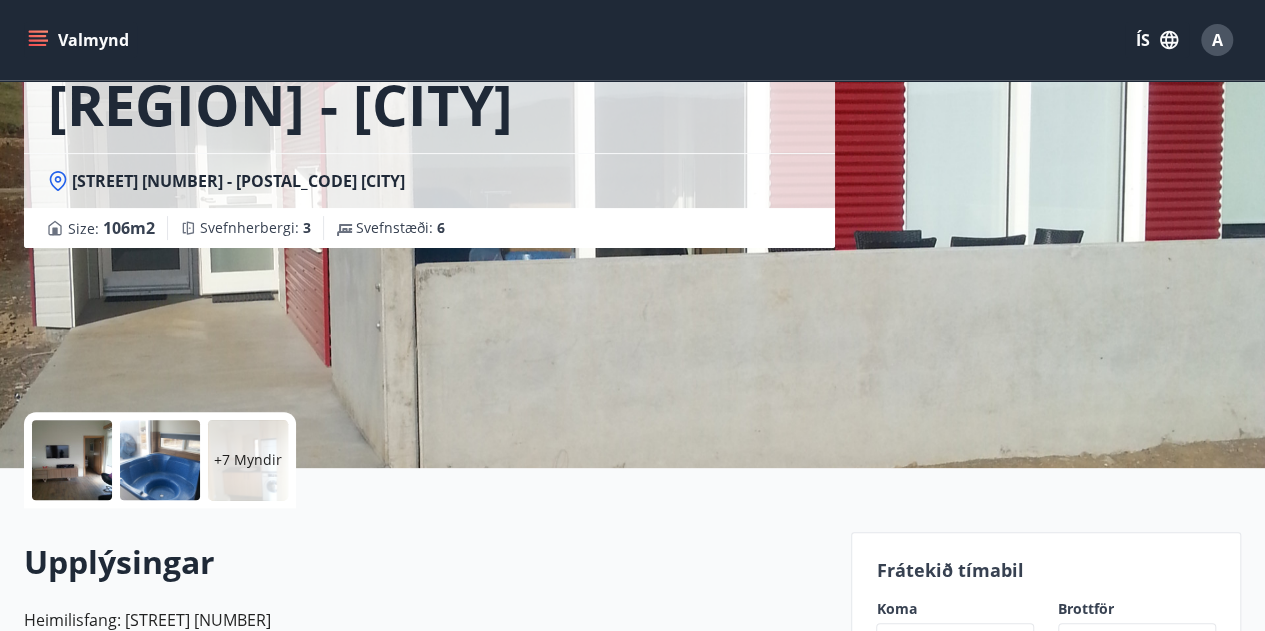 click on "+7 Myndir" at bounding box center [248, 460] 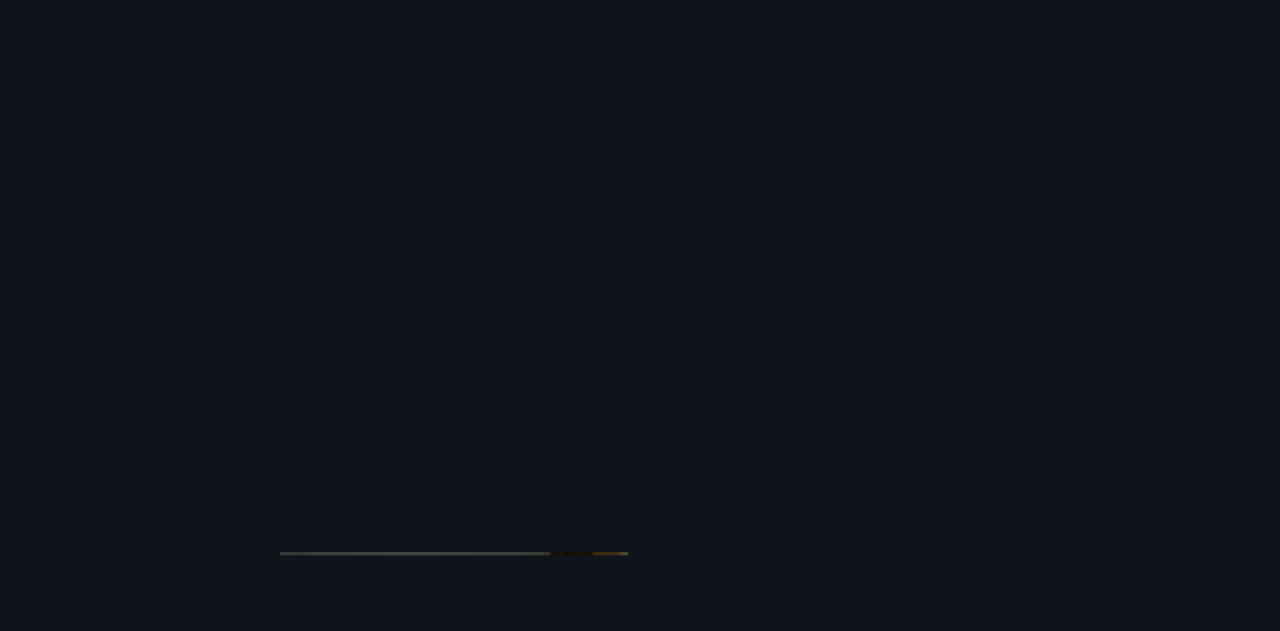 scroll, scrollTop: 0, scrollLeft: 0, axis: both 